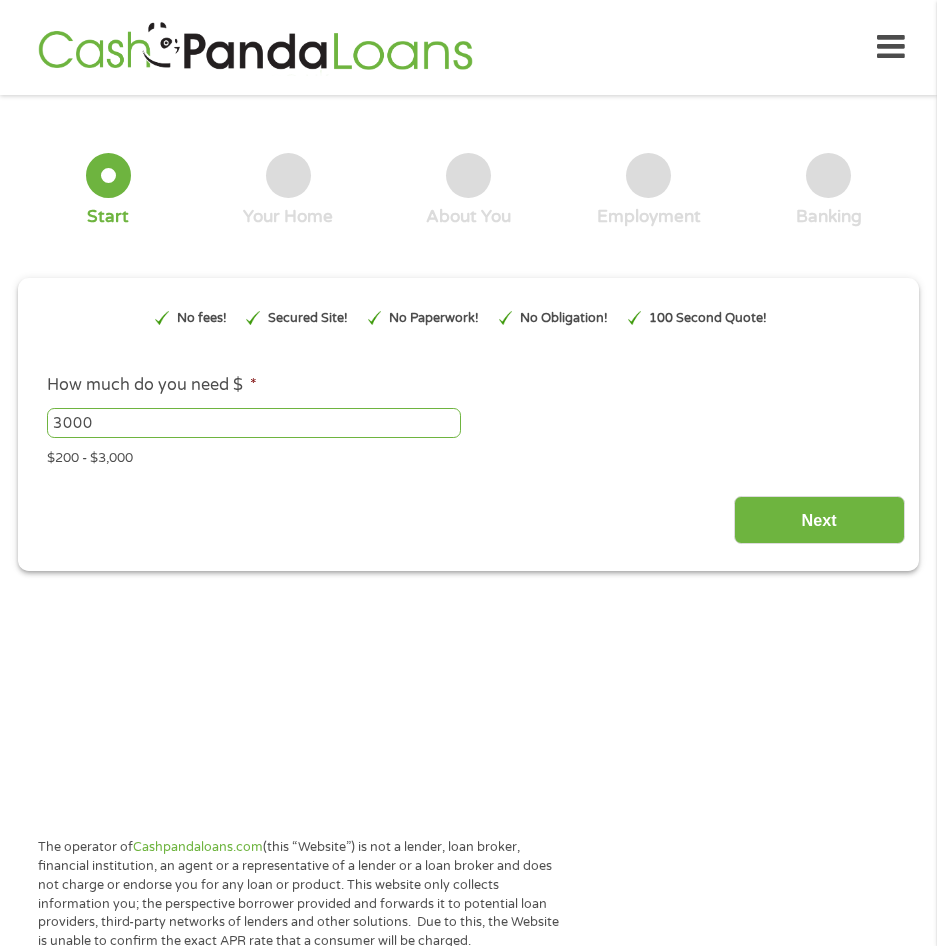 scroll, scrollTop: 0, scrollLeft: 0, axis: both 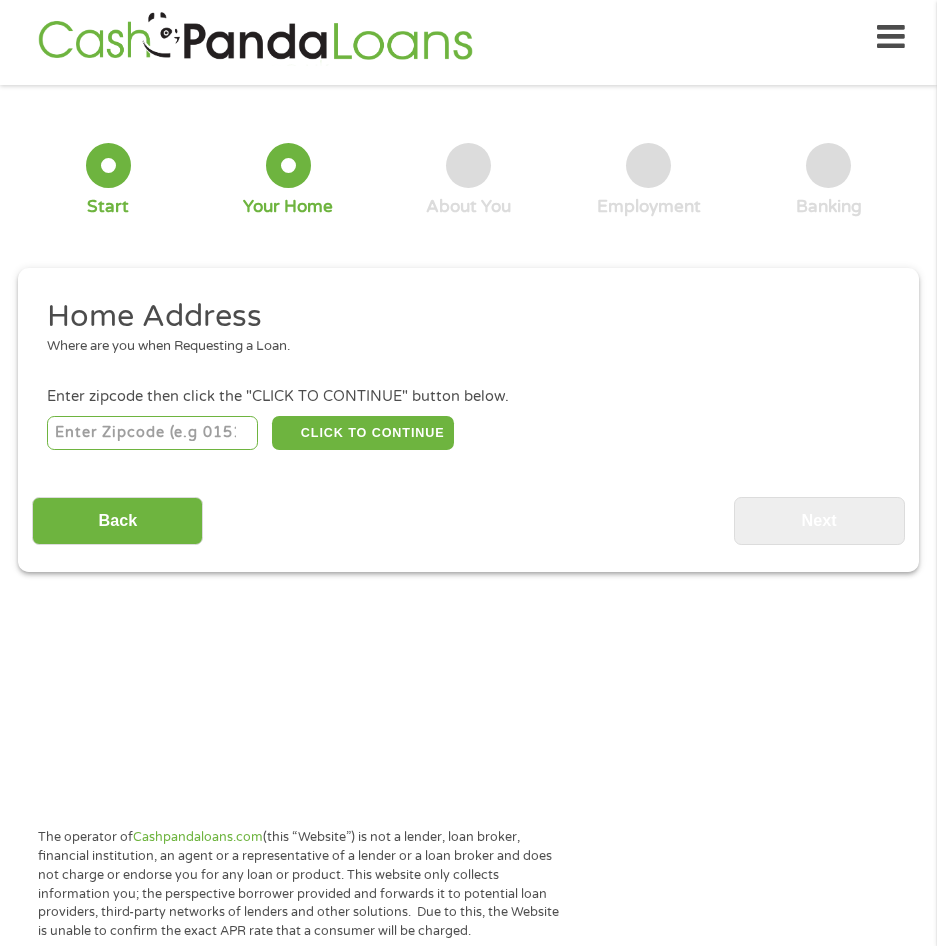 click at bounding box center (152, 433) 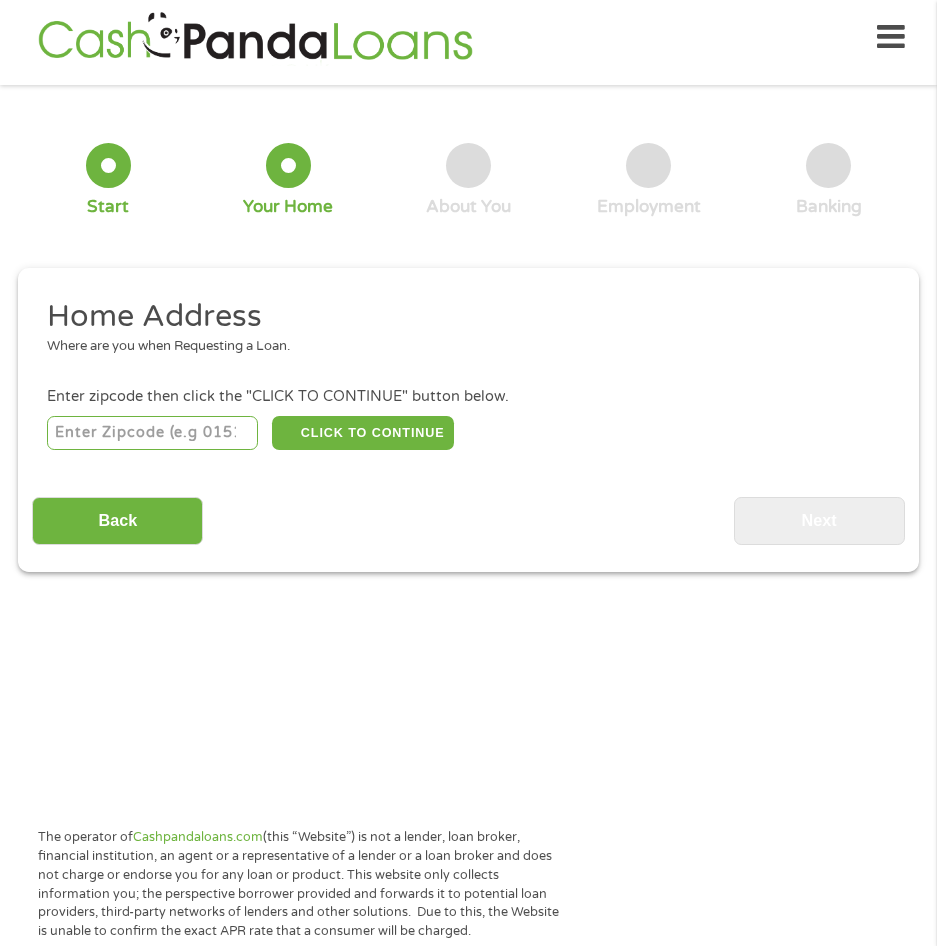 type on "[POSTAL CODE]" 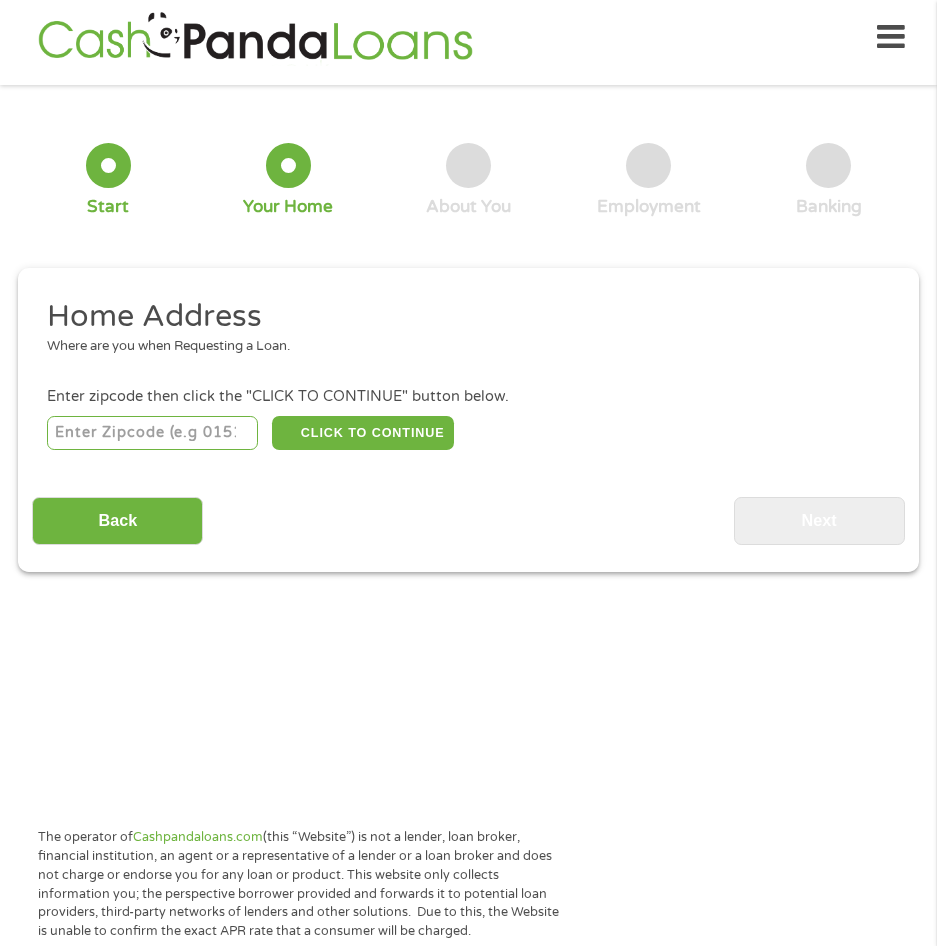 select on "Texas" 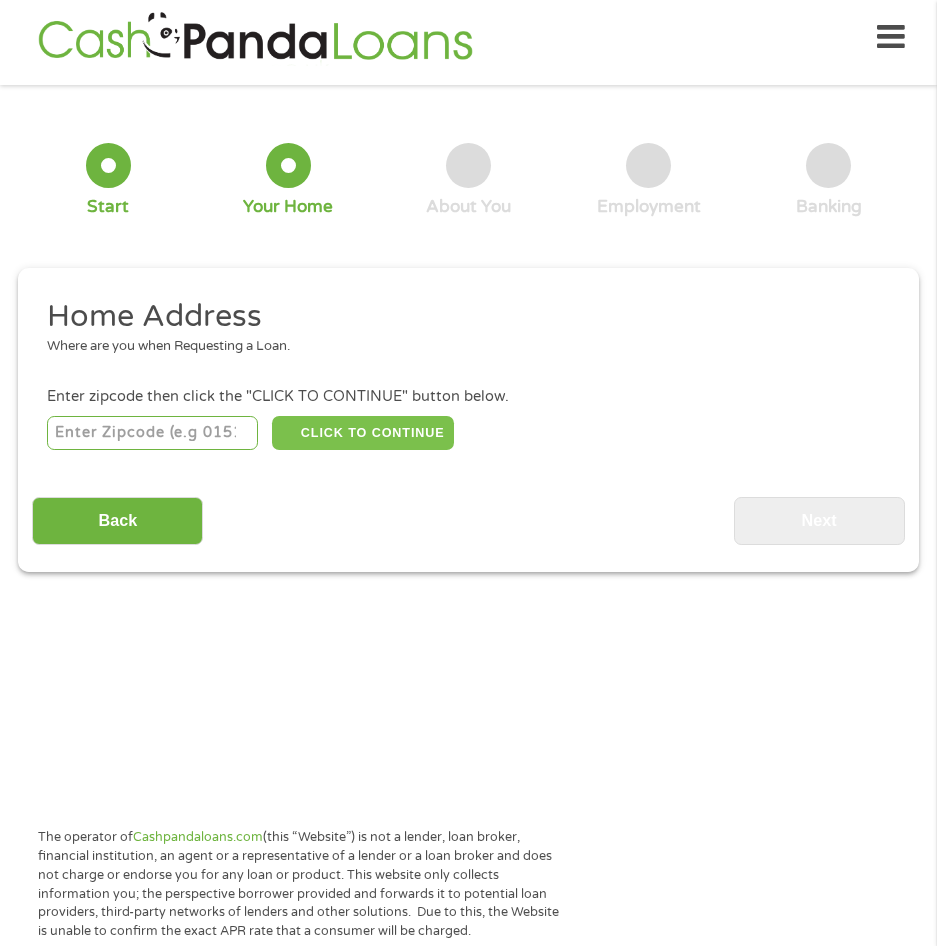click on "CLICK TO CONTINUE" at bounding box center (363, 433) 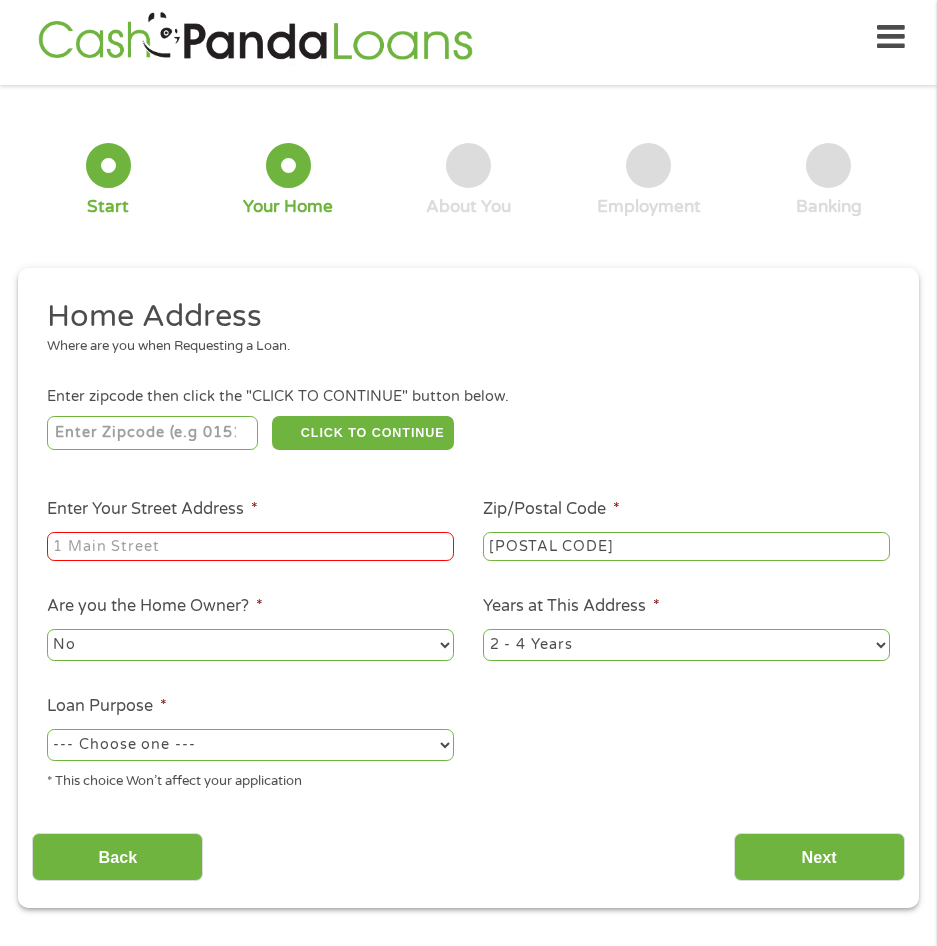 click on "Enter Your Street Address *" at bounding box center (250, 547) 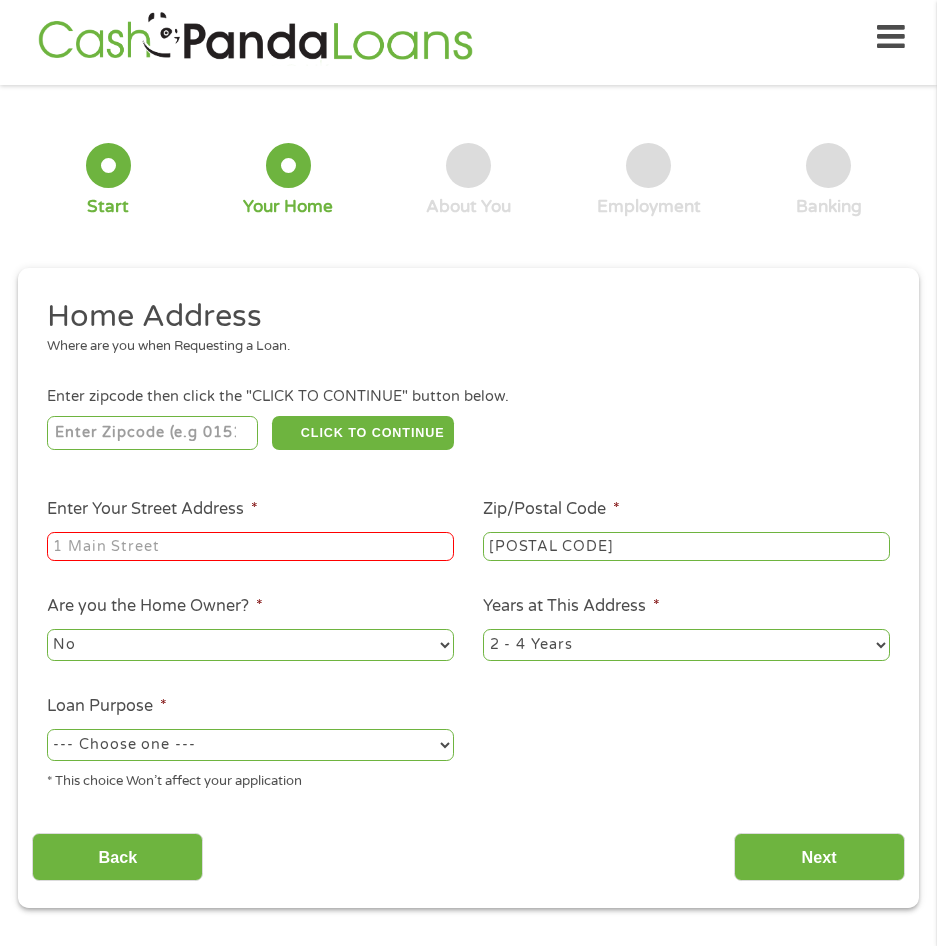 type on "[NUMBER] [STREET], [CITY], [STATE], USA" 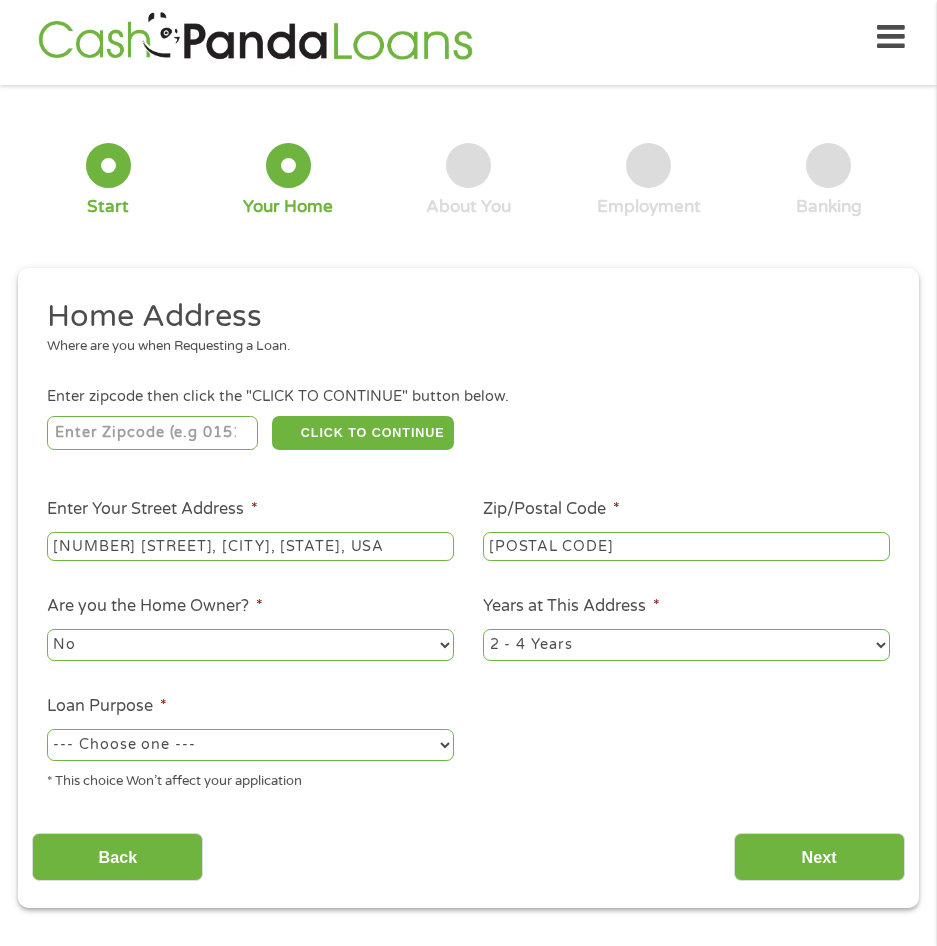 click on "No Yes" at bounding box center (250, 645) 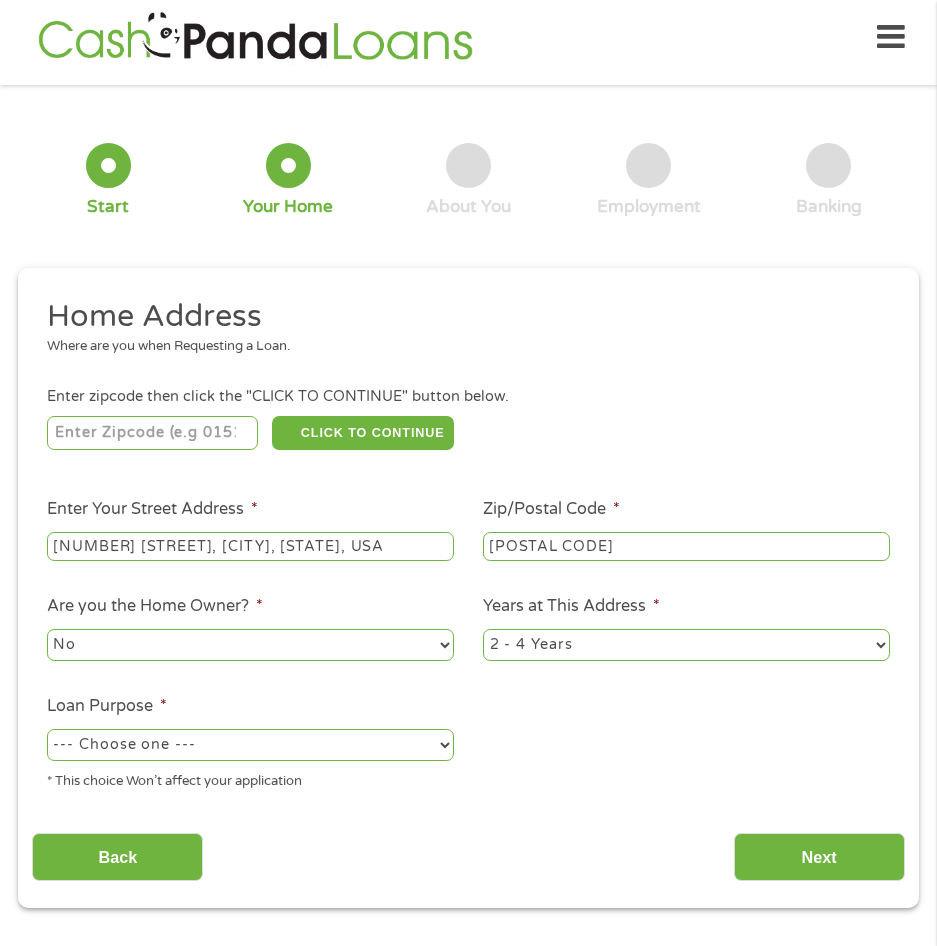 select on "yes" 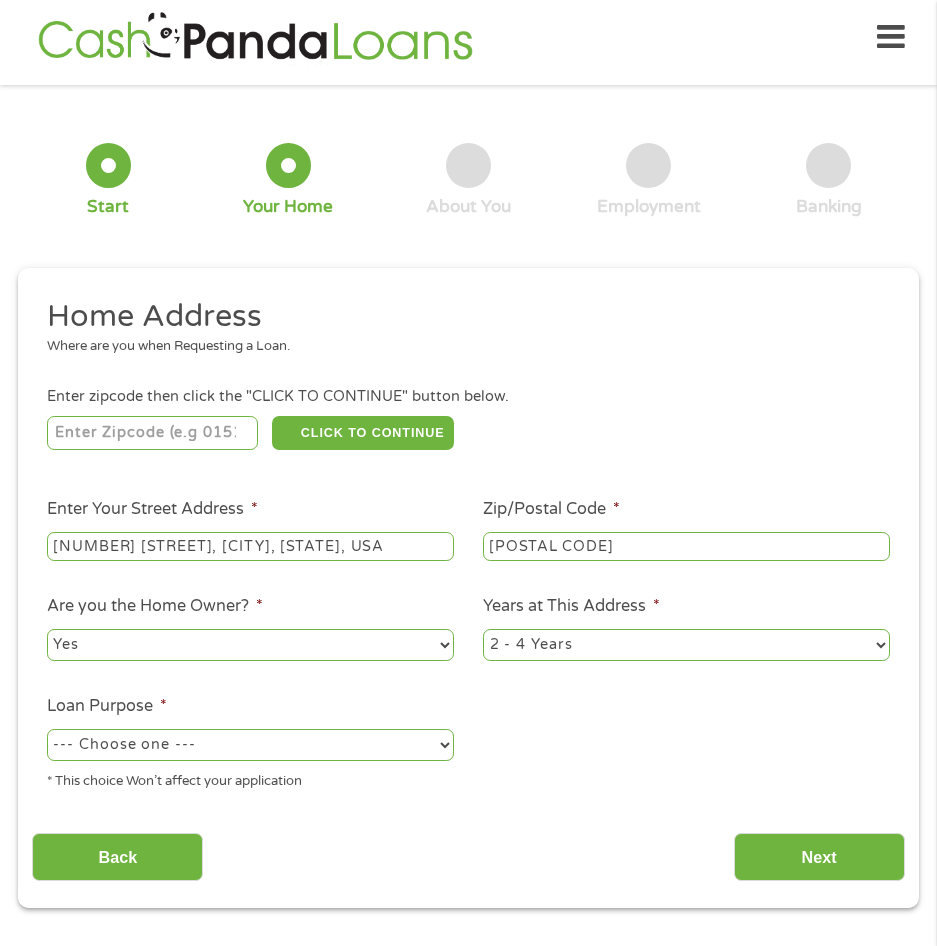 click on "No Yes" at bounding box center [250, 645] 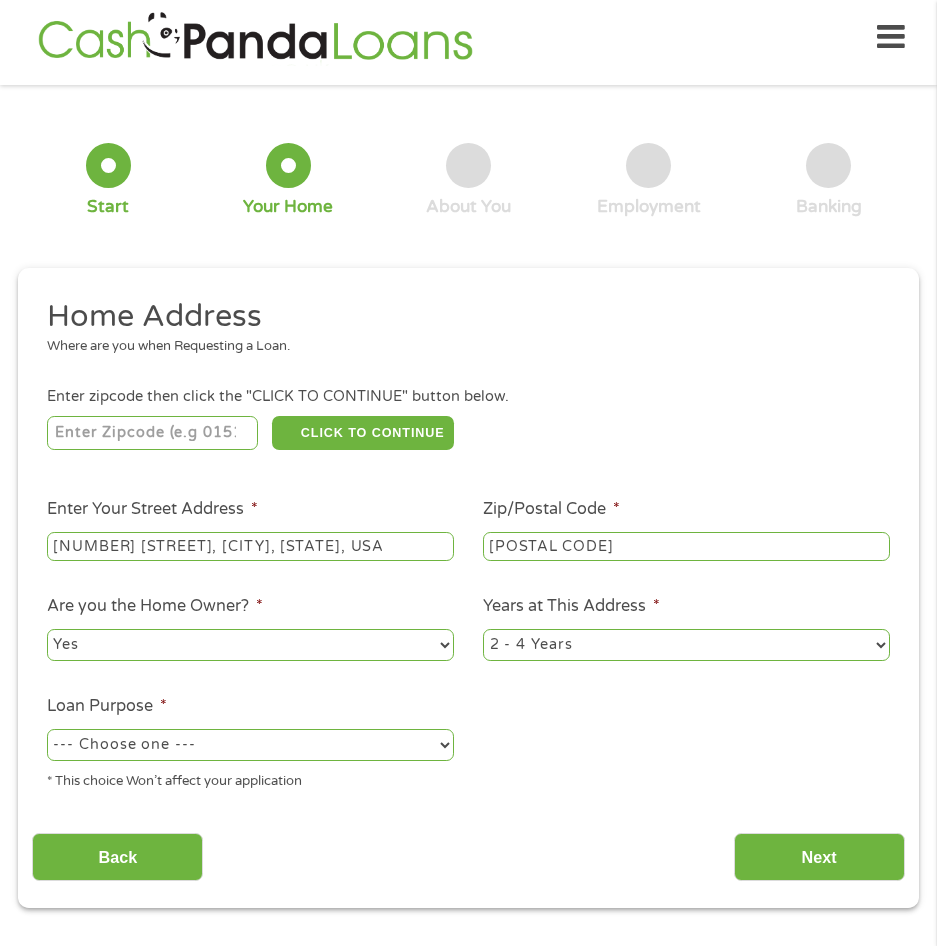 click on "--- Choose one --- Pay Bills Debt Consolidation Home Improvement Major Purchase Car Loan Short Term Cash Medical Expenses Other" at bounding box center (250, 745) 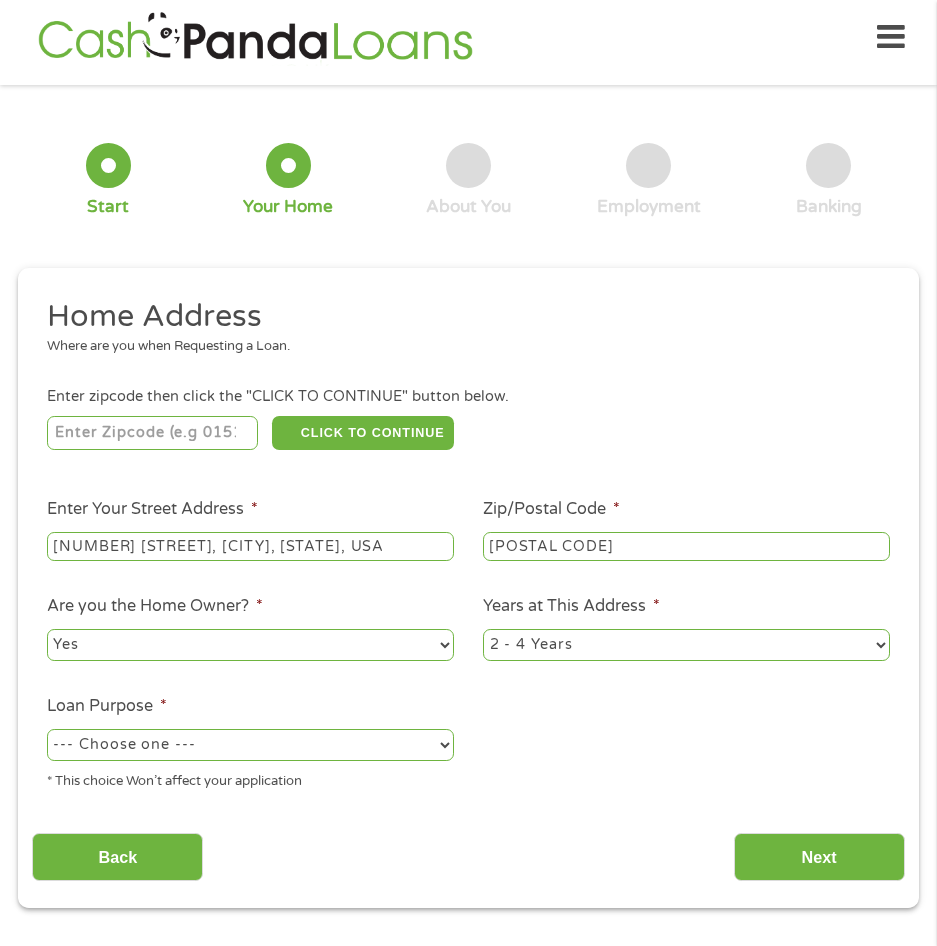 select on "homeimprovement" 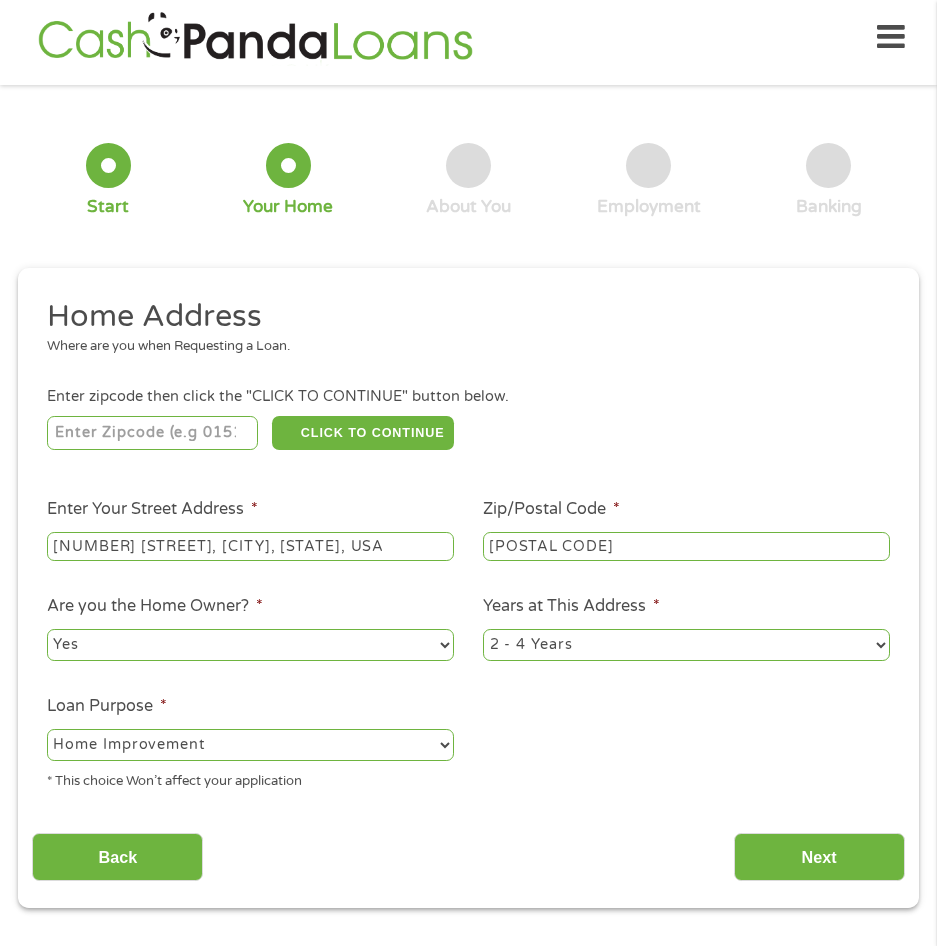 click on "--- Choose one --- Pay Bills Debt Consolidation Home Improvement Major Purchase Car Loan Short Term Cash Medical Expenses Other" at bounding box center (250, 745) 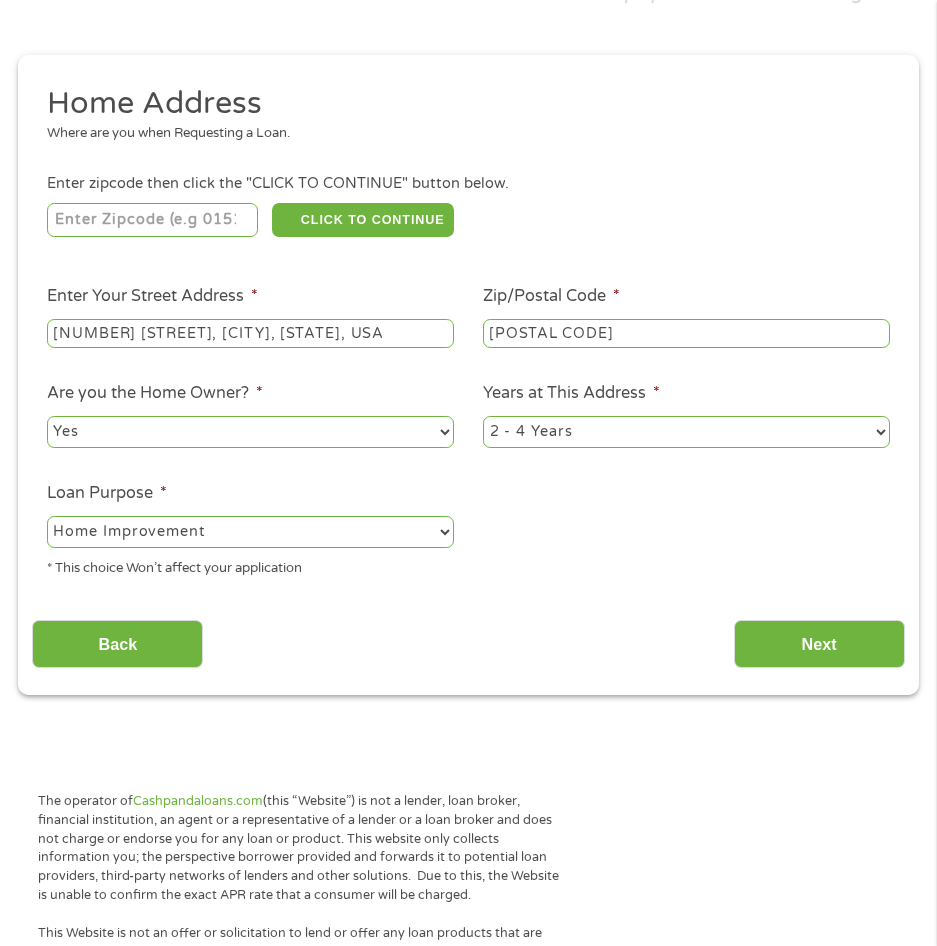 scroll, scrollTop: 254, scrollLeft: 0, axis: vertical 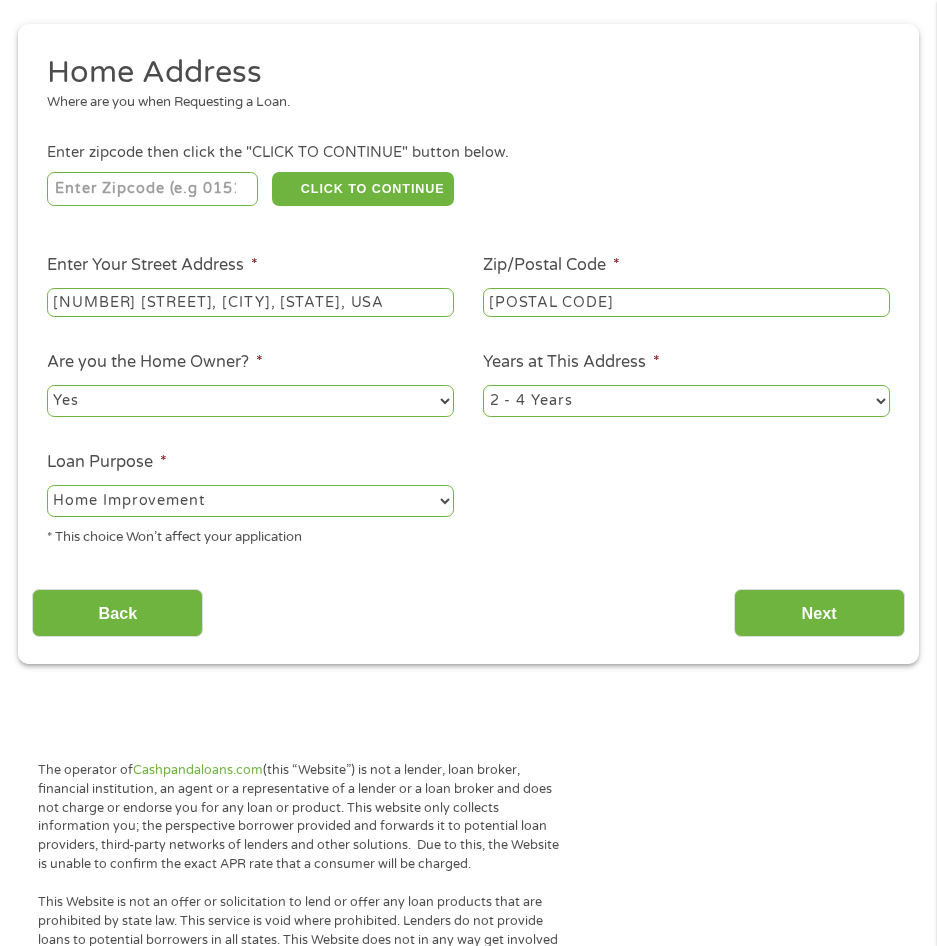 click on "1 Year or less 1 - 2 Years 2 - 4 Years Over 4 Years" at bounding box center [686, 401] 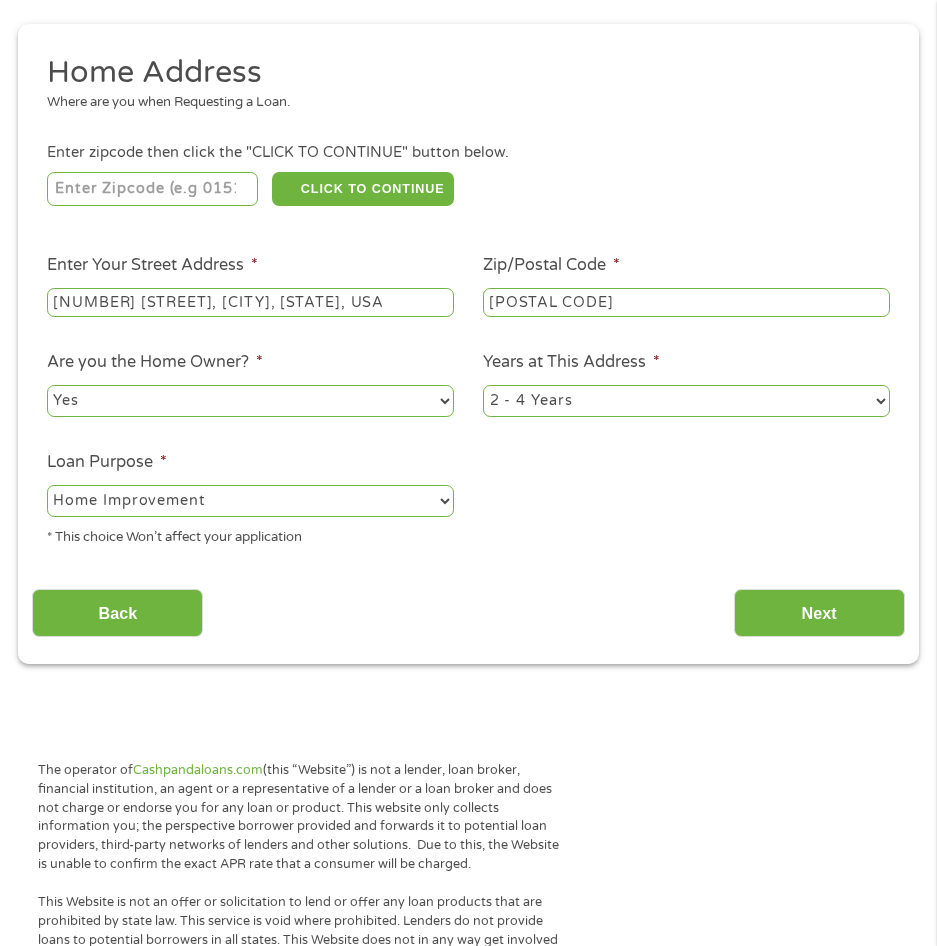 select on "60months" 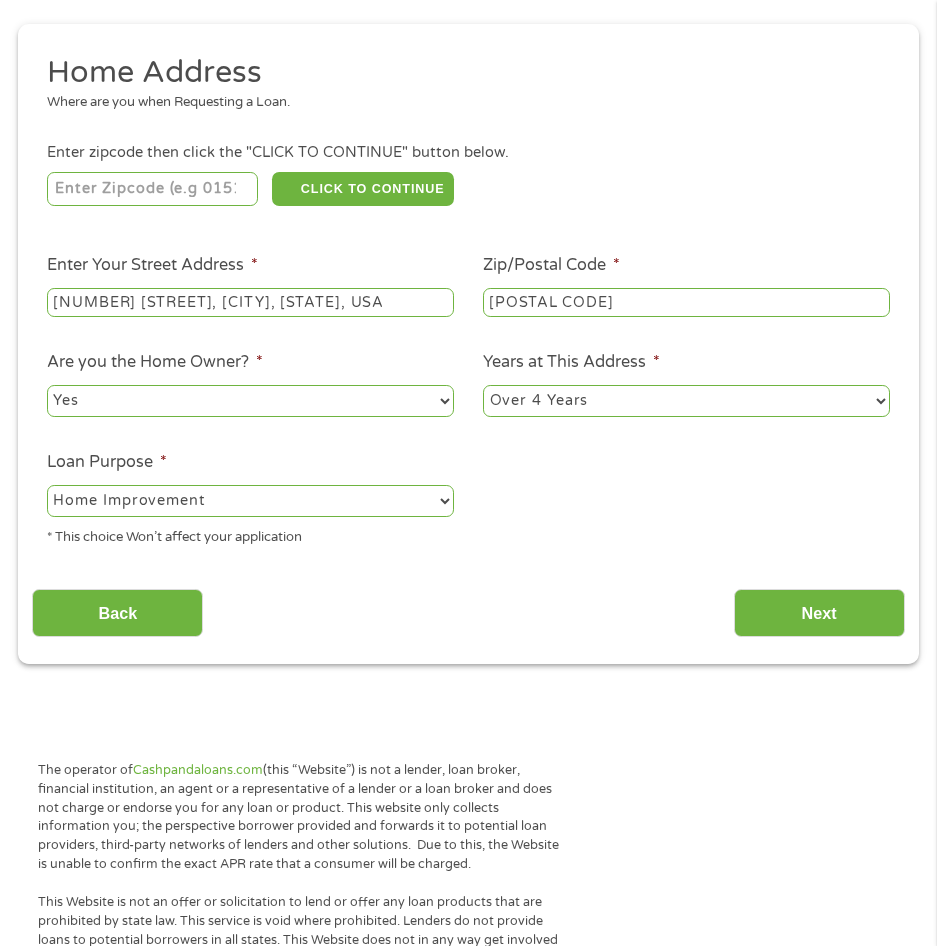 click on "1 Year or less 1 - 2 Years 2 - 4 Years Over 4 Years" at bounding box center (686, 401) 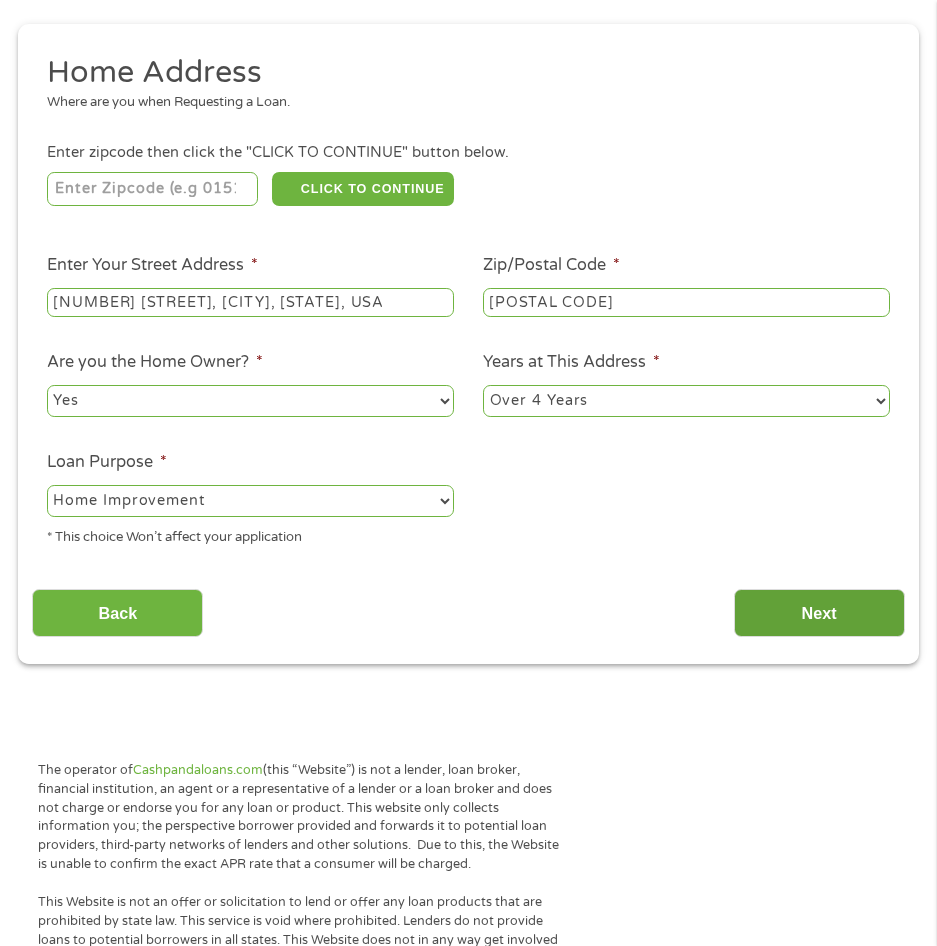 click on "Next" at bounding box center [819, 613] 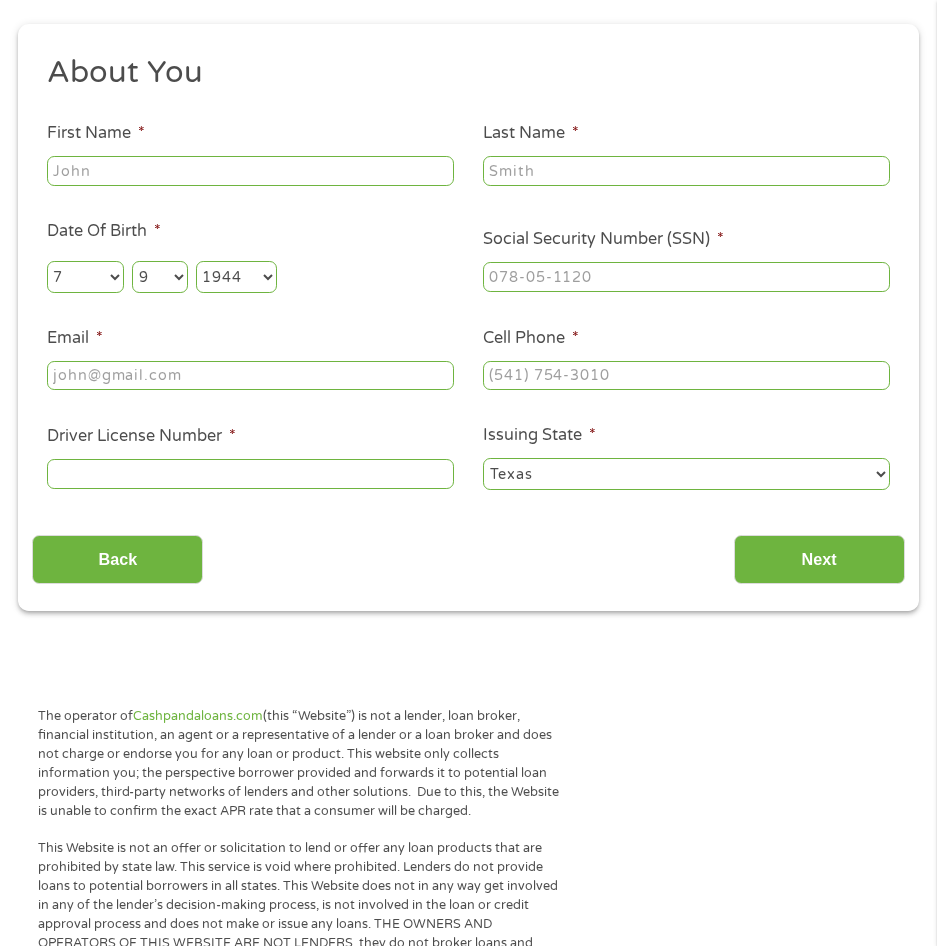scroll, scrollTop: 8, scrollLeft: 8, axis: both 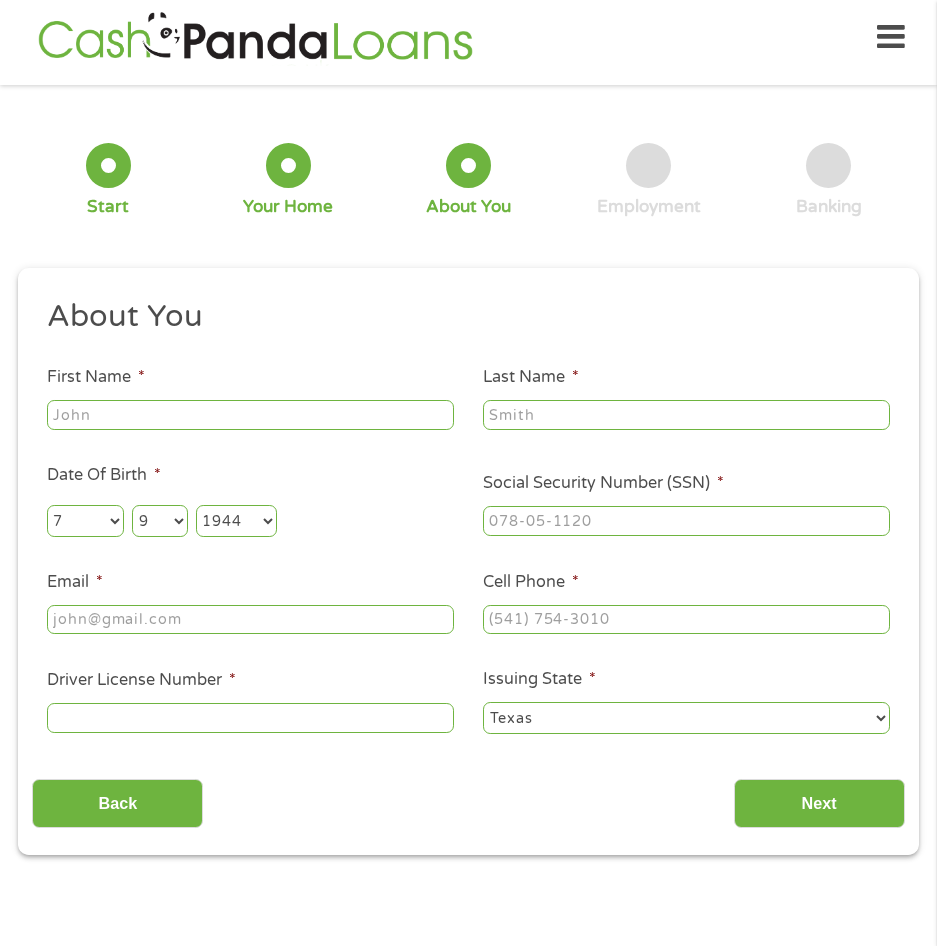 click on "First Name *" at bounding box center [250, 415] 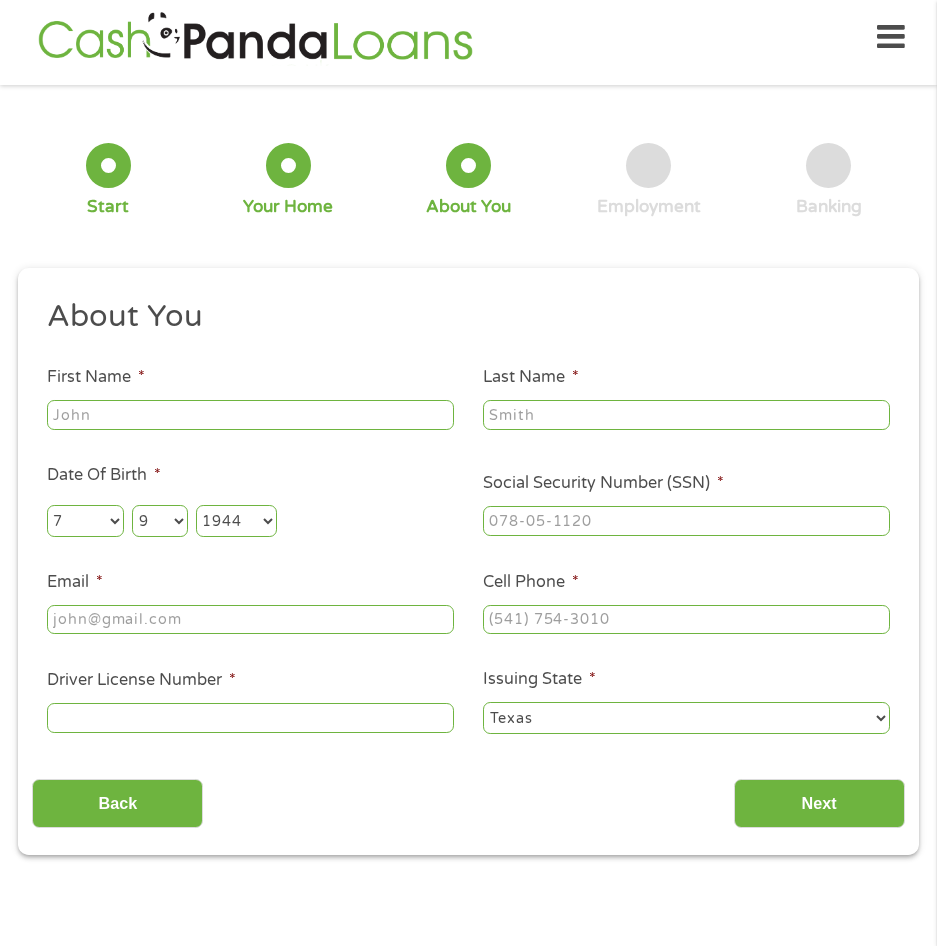 type on "[FIRST]" 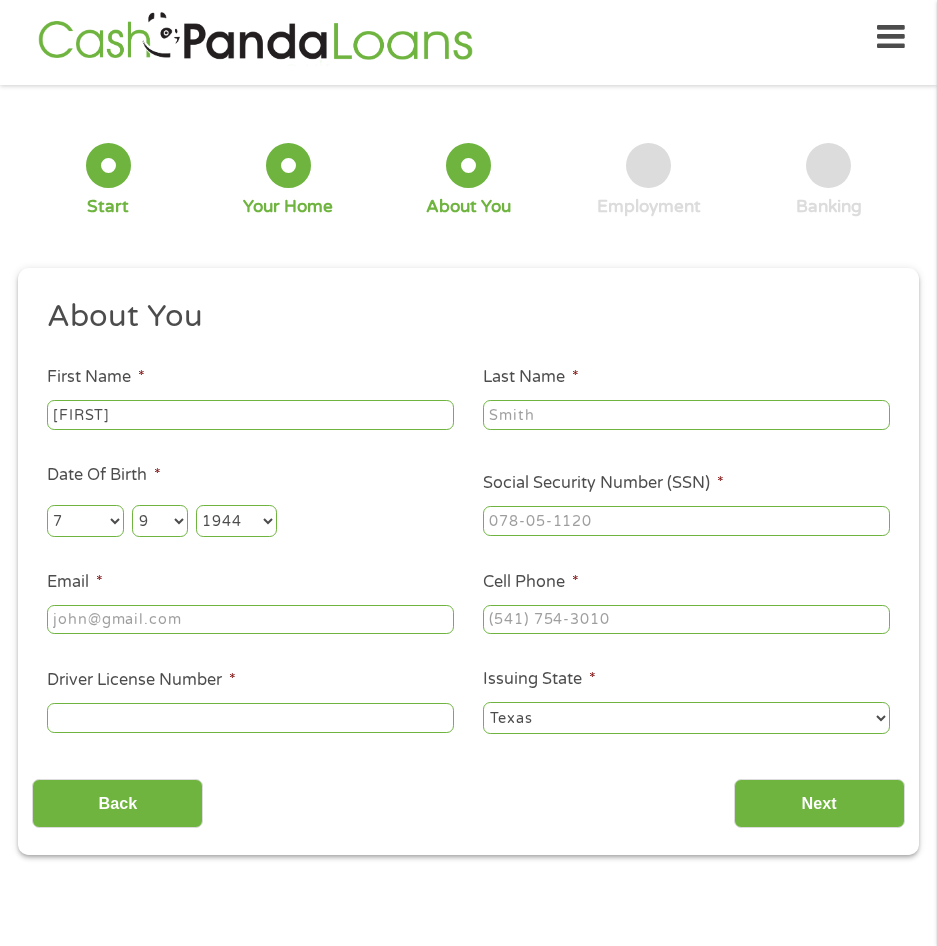 type on "[LAST]" 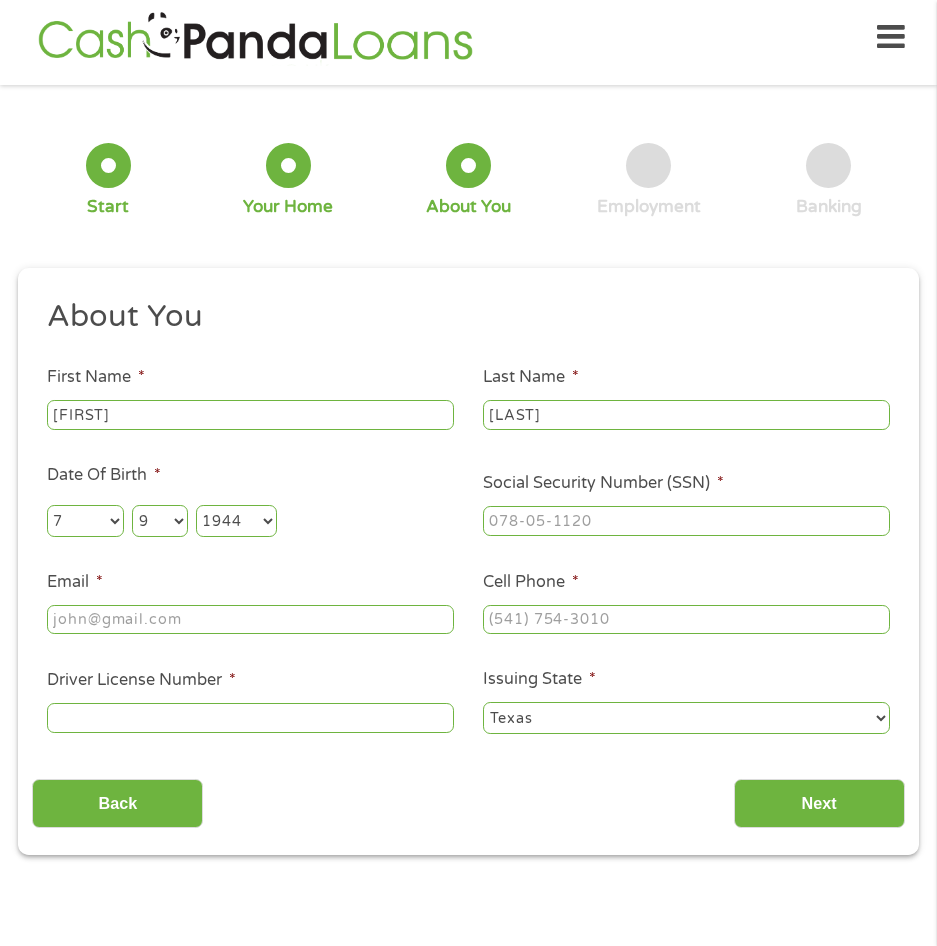 type on "[USERNAME]@[DOMAIN]" 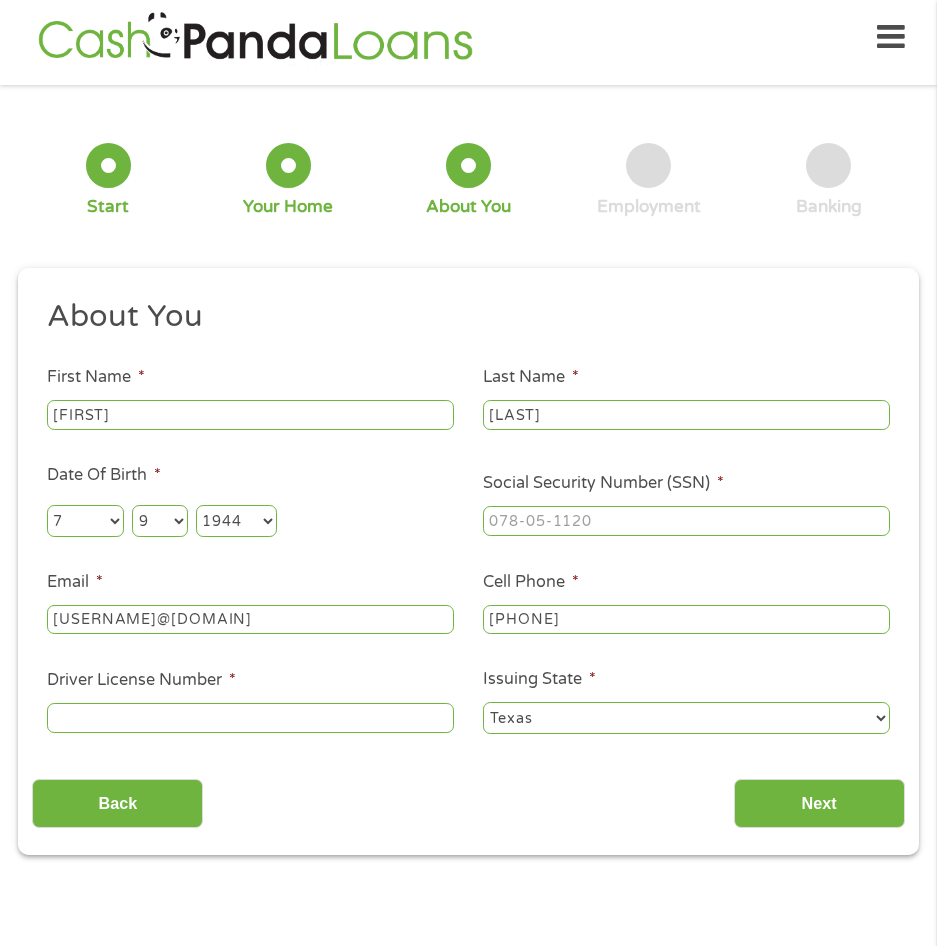 type on "([PHONE])" 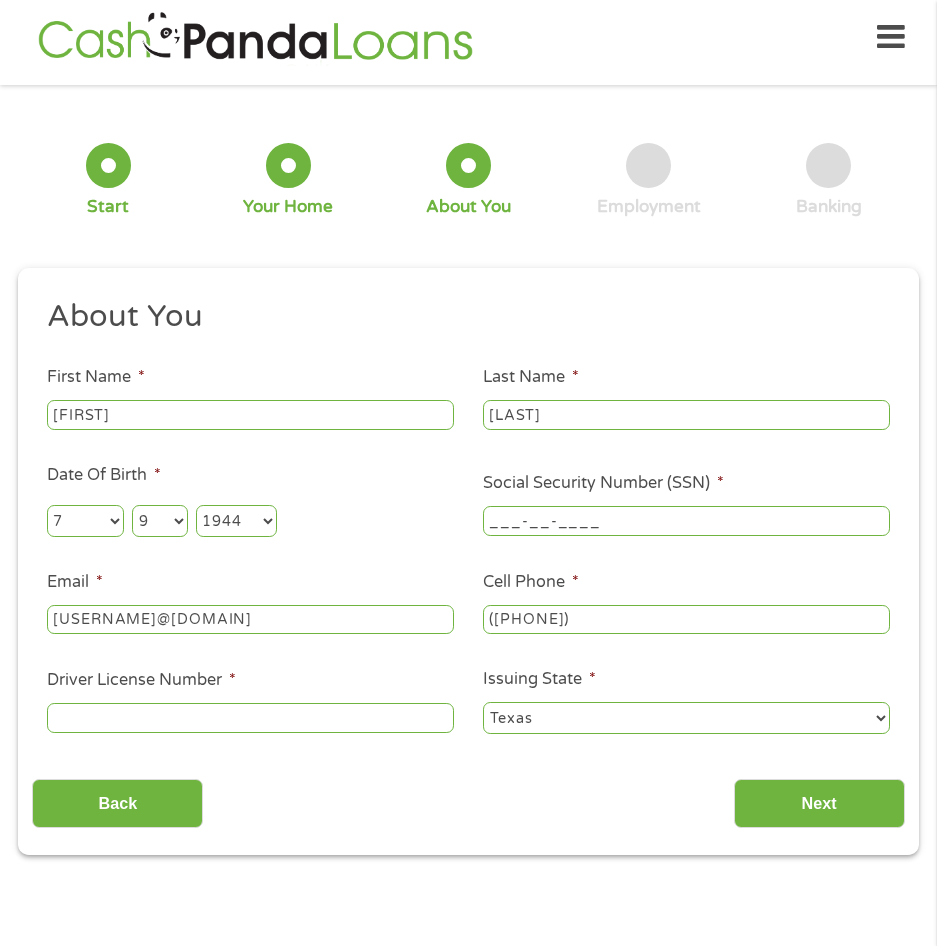 click on "___-__-____" at bounding box center (686, 521) 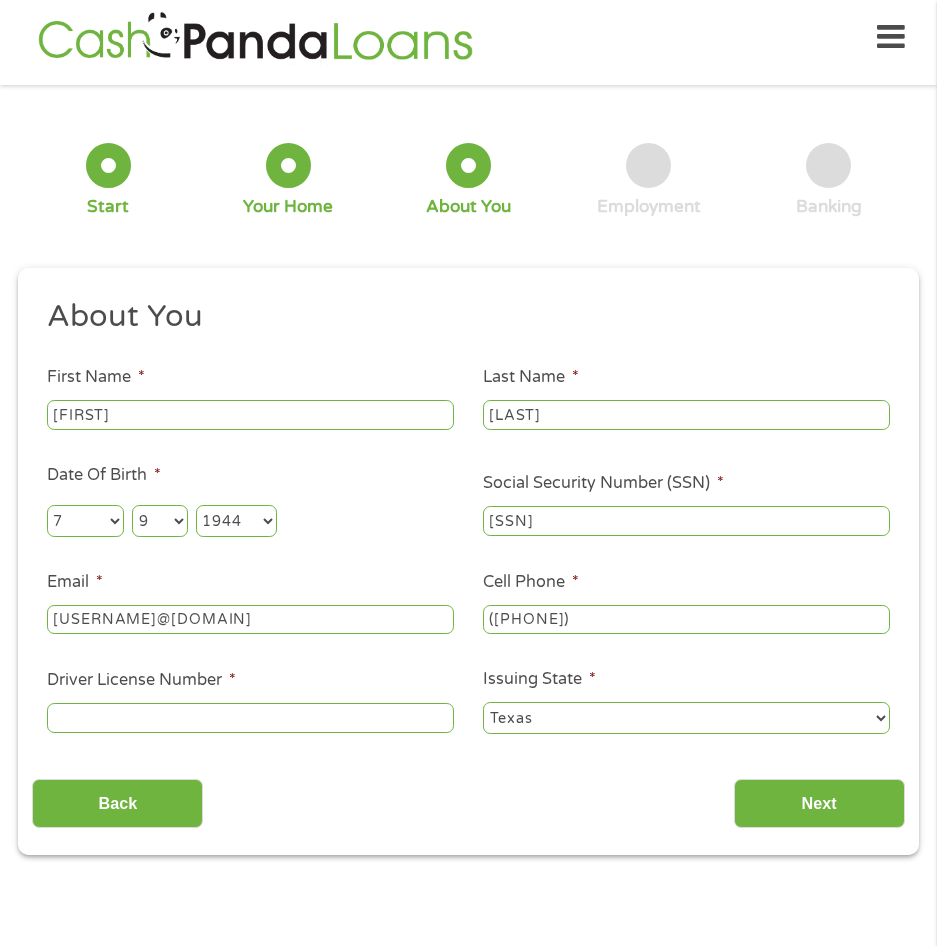 type on "[SSN]" 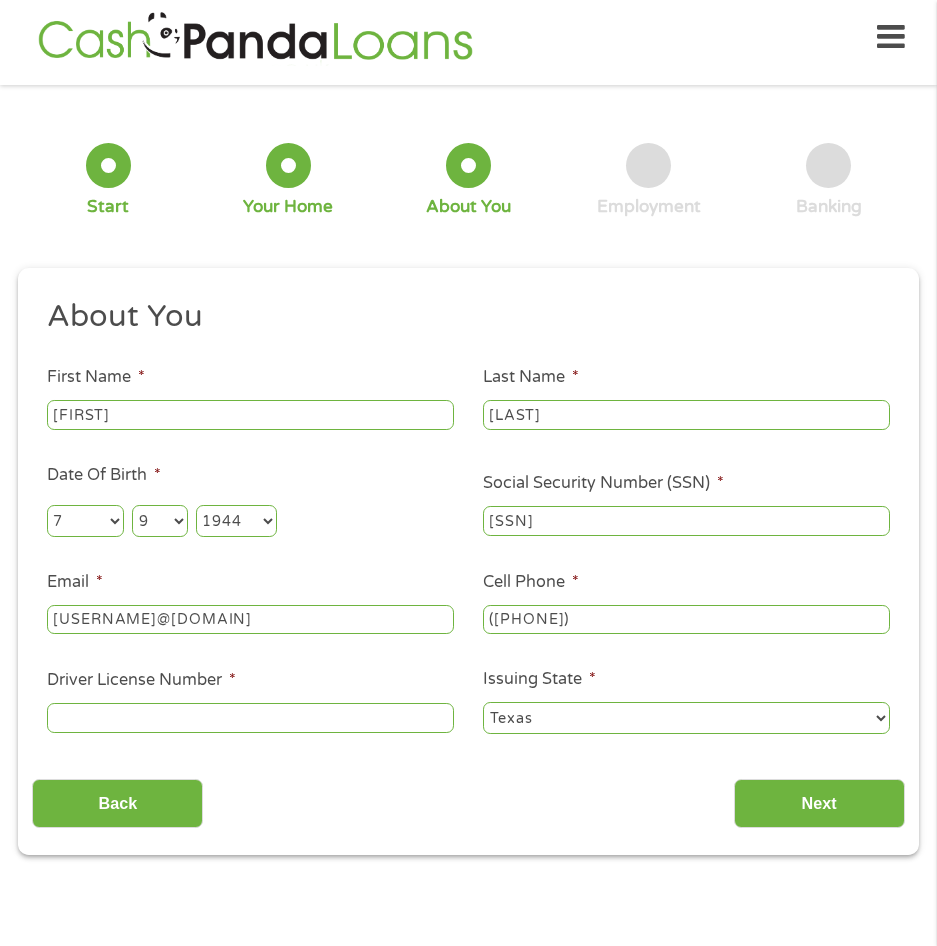 click on "Driver License Number *" at bounding box center (250, 718) 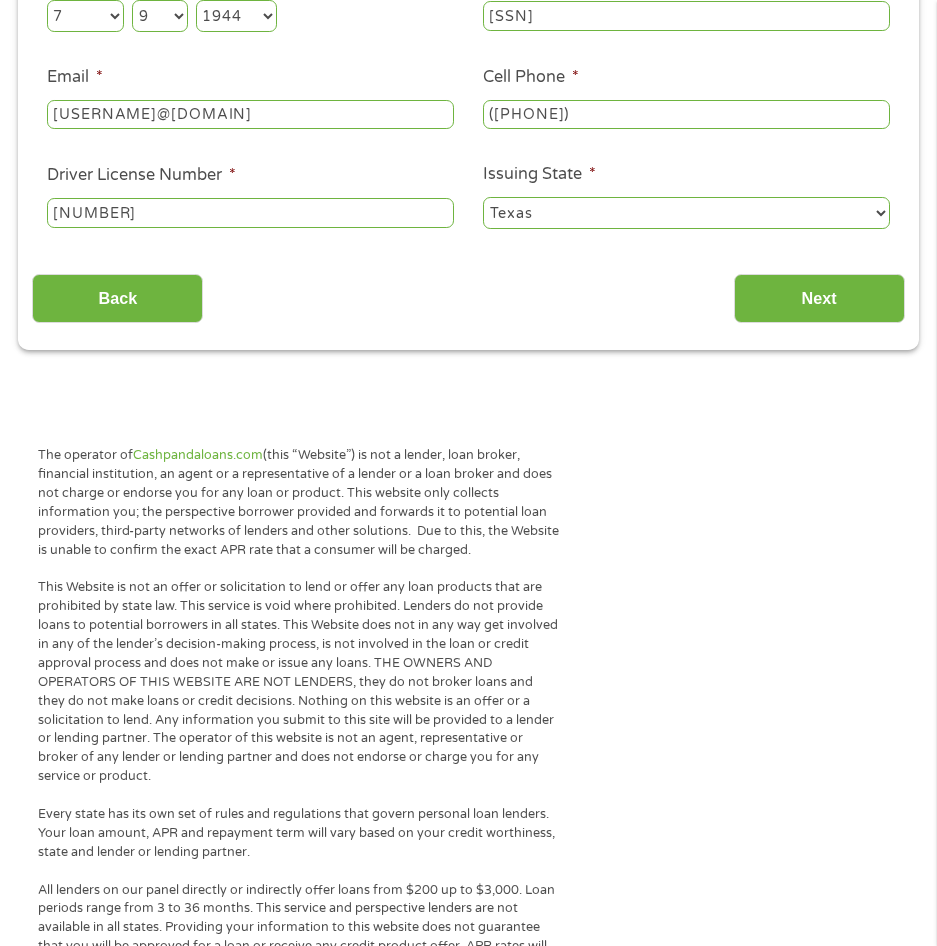 scroll, scrollTop: 299, scrollLeft: 0, axis: vertical 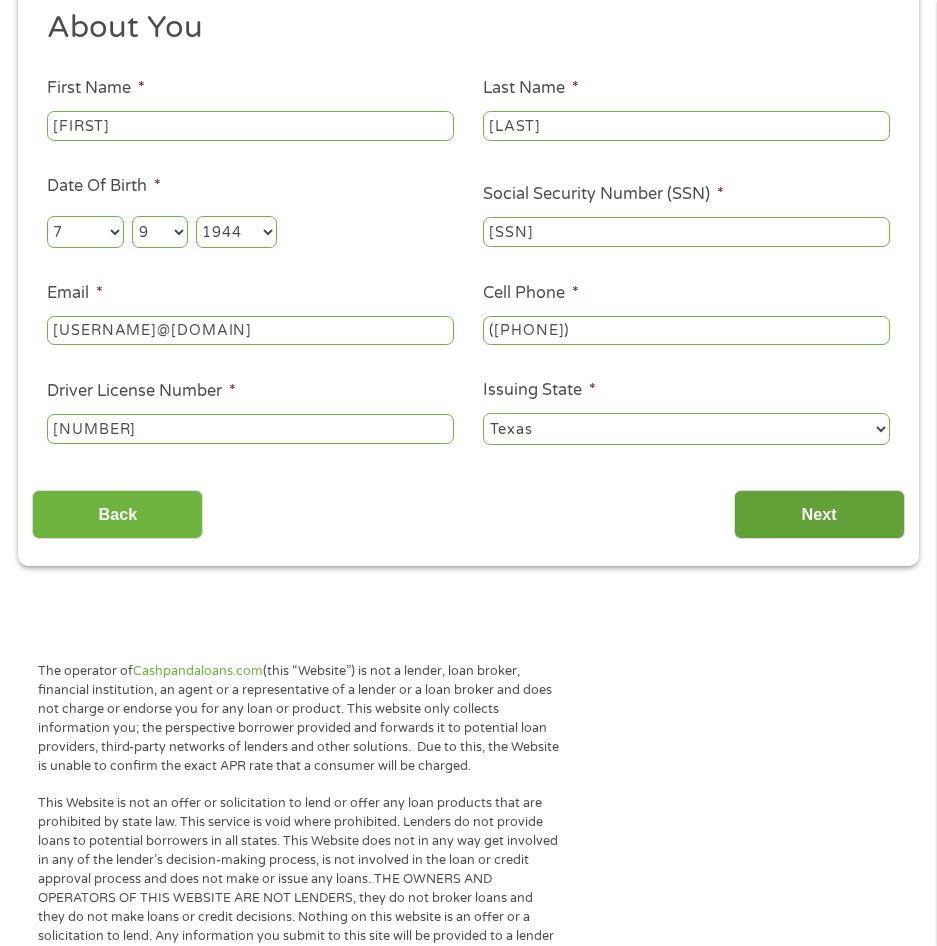 type on "[NUMBER]" 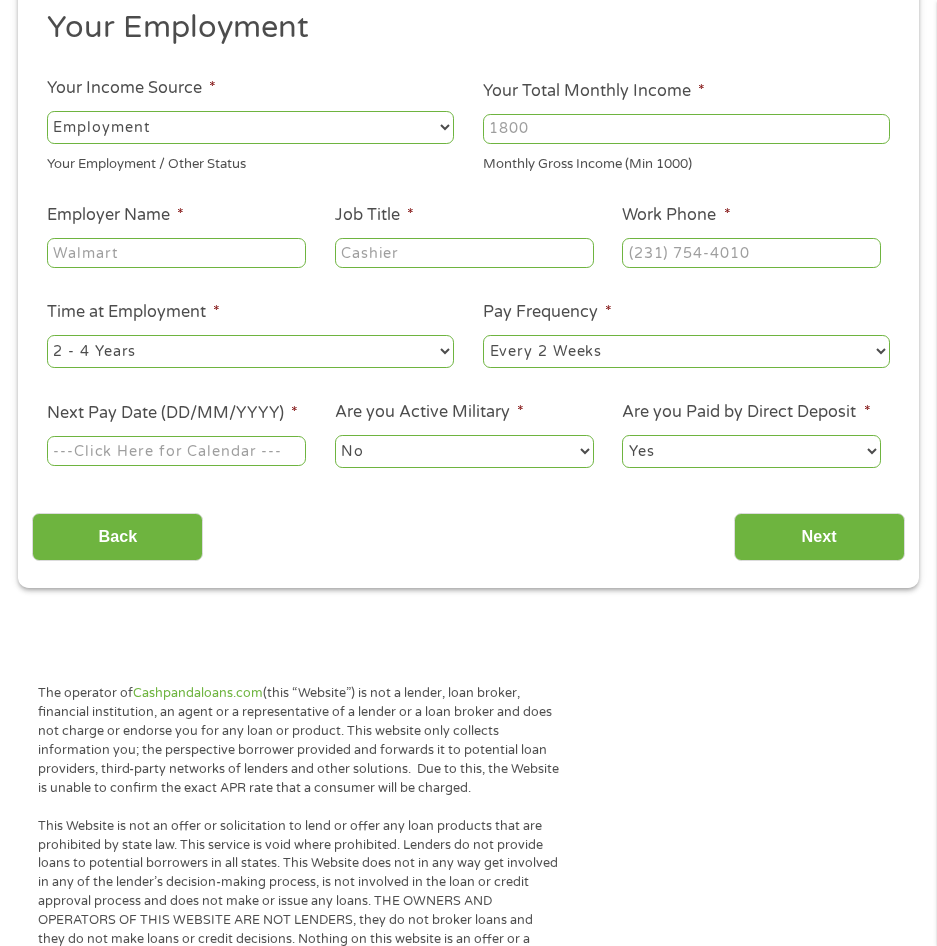 scroll, scrollTop: 8, scrollLeft: 8, axis: both 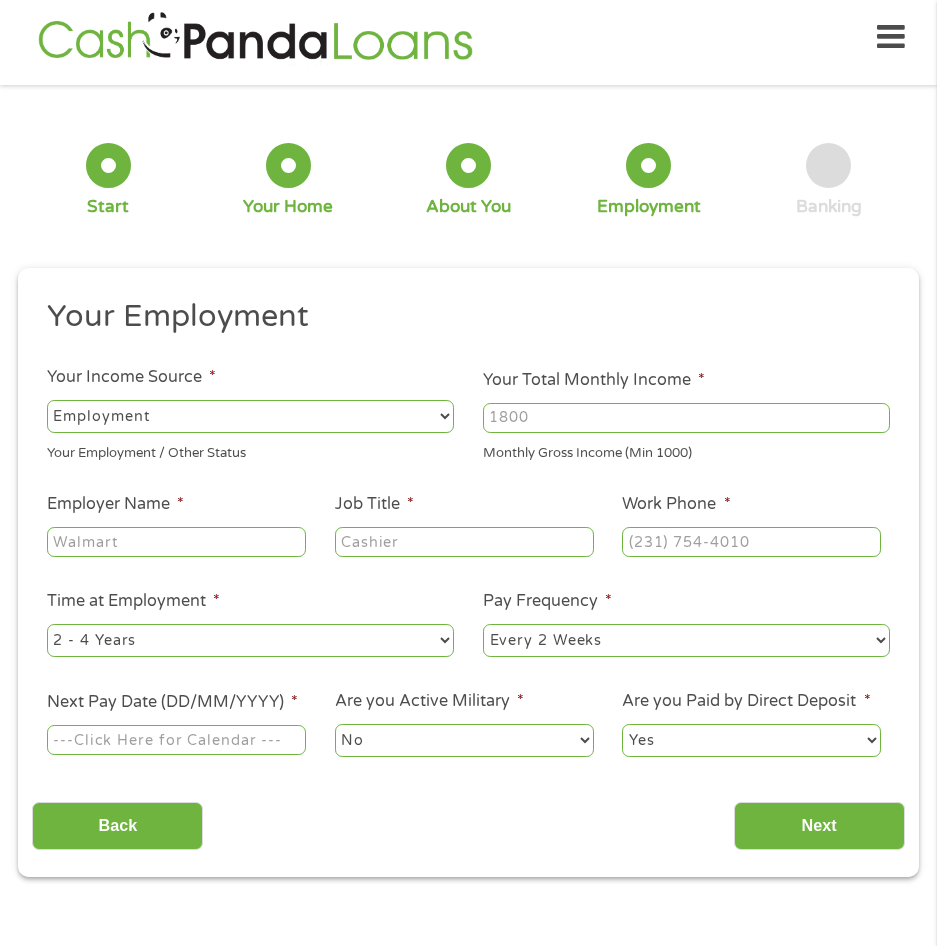 click on "--- Choose one --- Employment Self Employed Benefits" at bounding box center [250, 416] 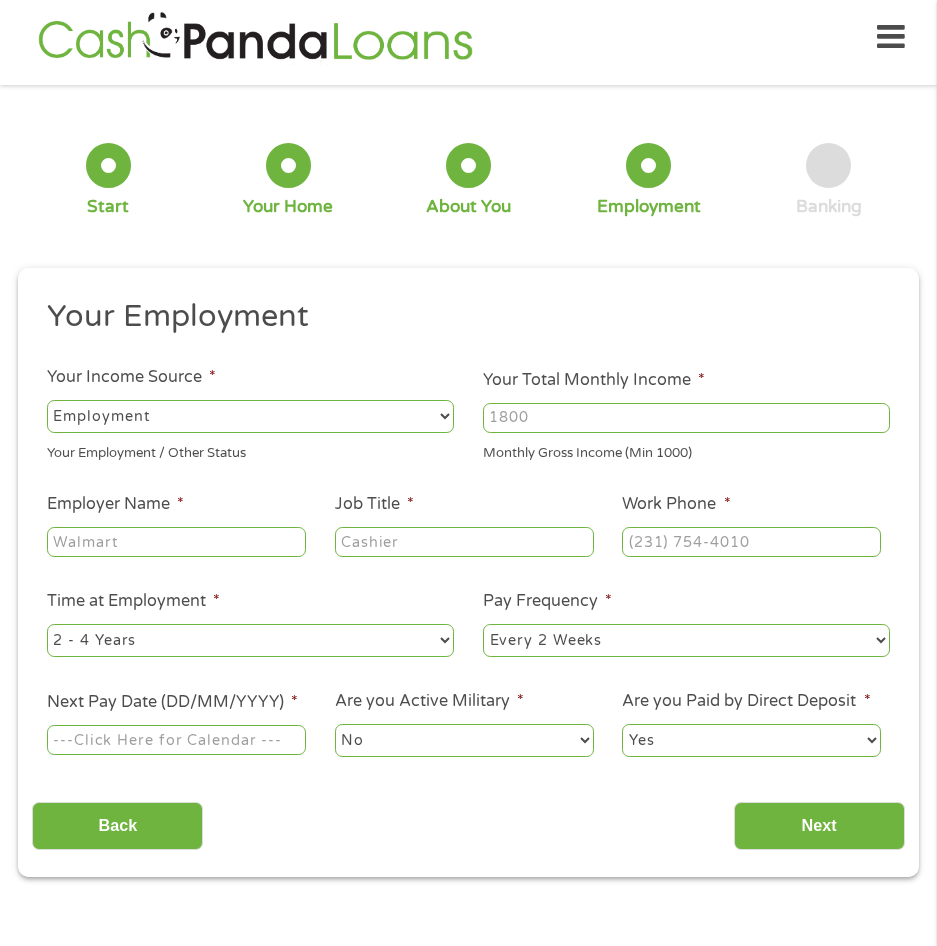 click on "--- Choose one --- Employment Self Employed Benefits" at bounding box center (250, 416) 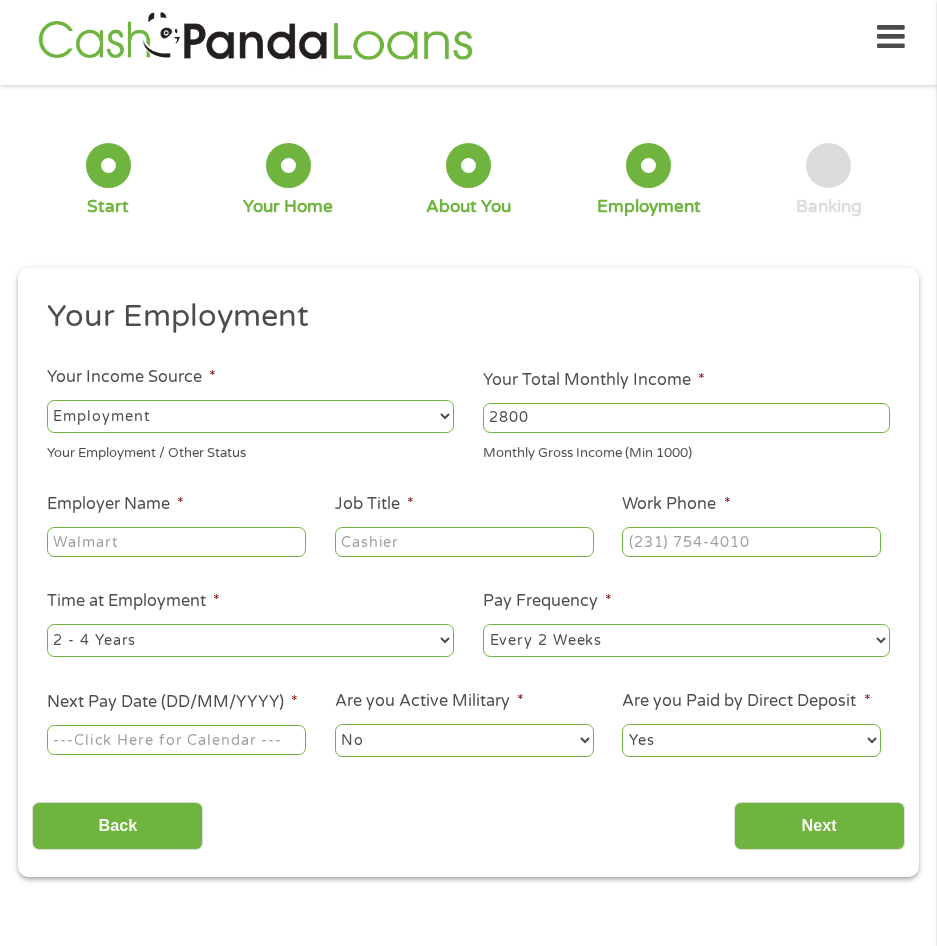 type on "2800" 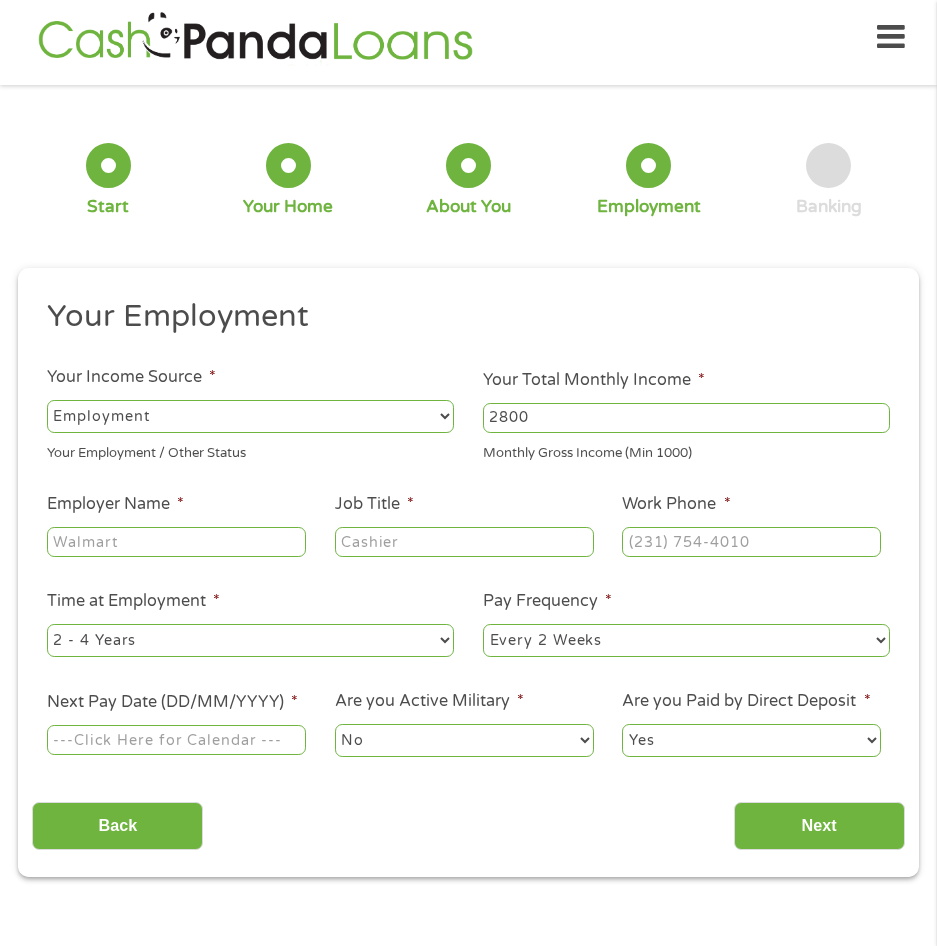 select on "benefits" 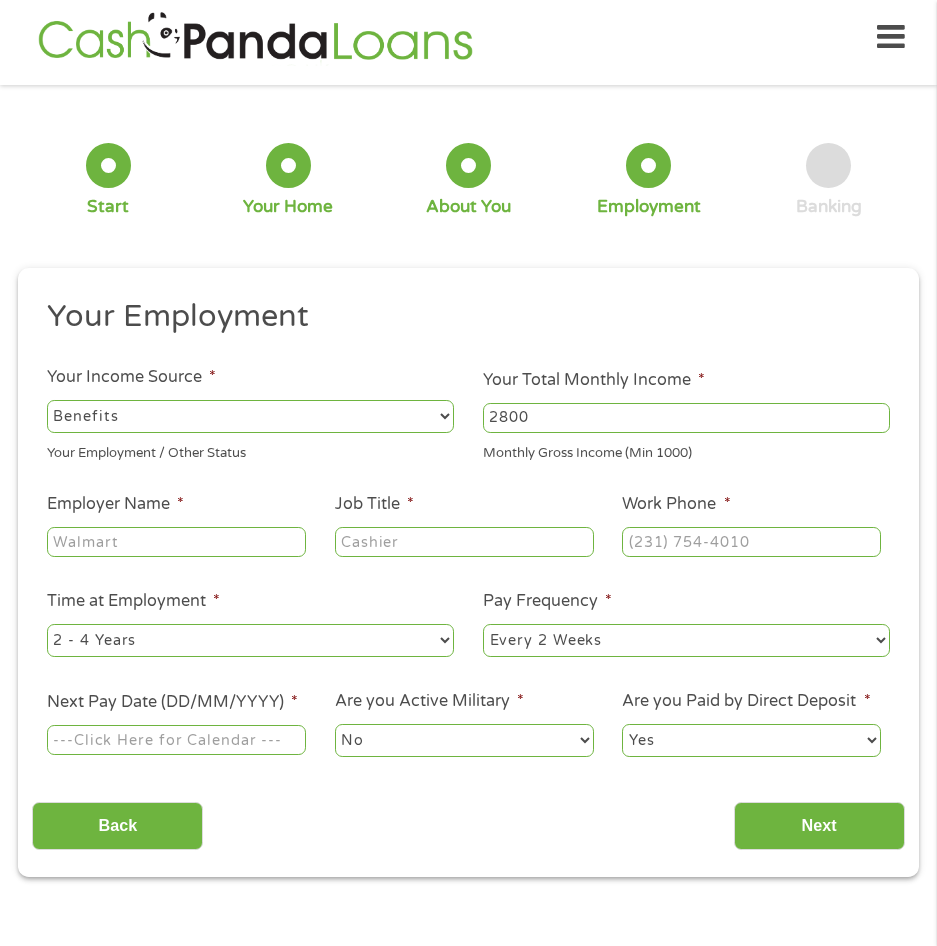 click on "--- Choose one --- Employment Self Employed Benefits" at bounding box center [250, 416] 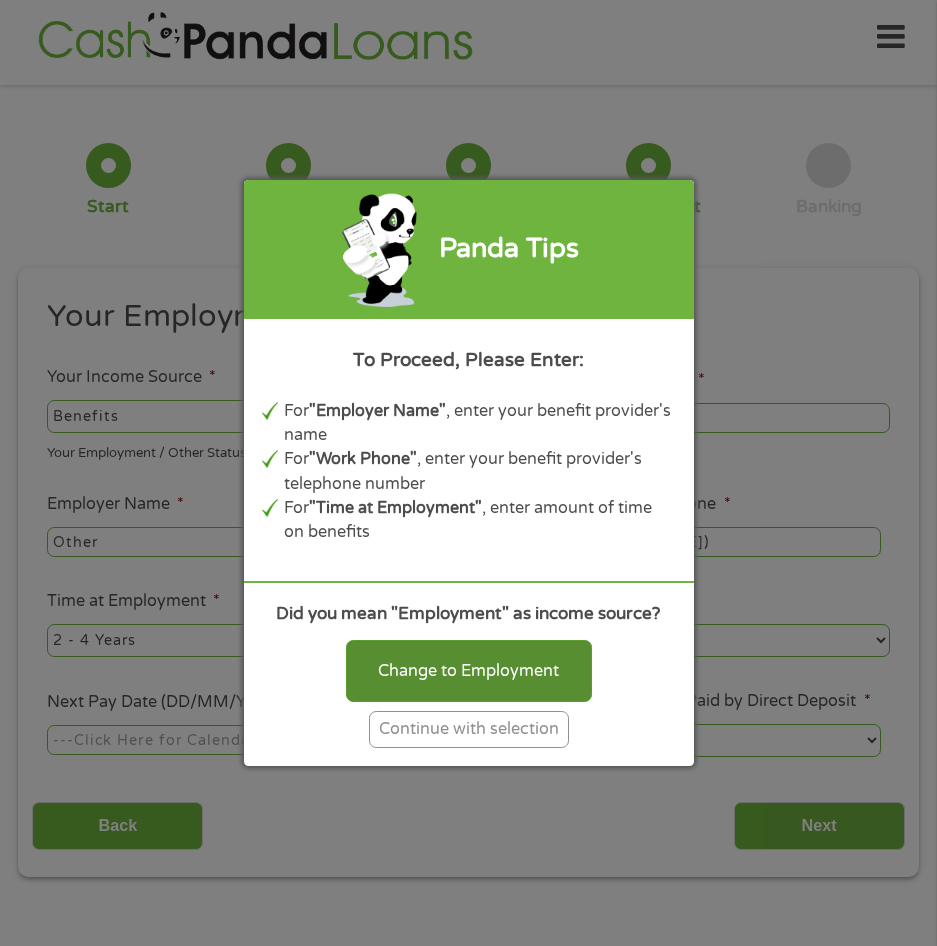 click on "Change to Employment" at bounding box center (469, 671) 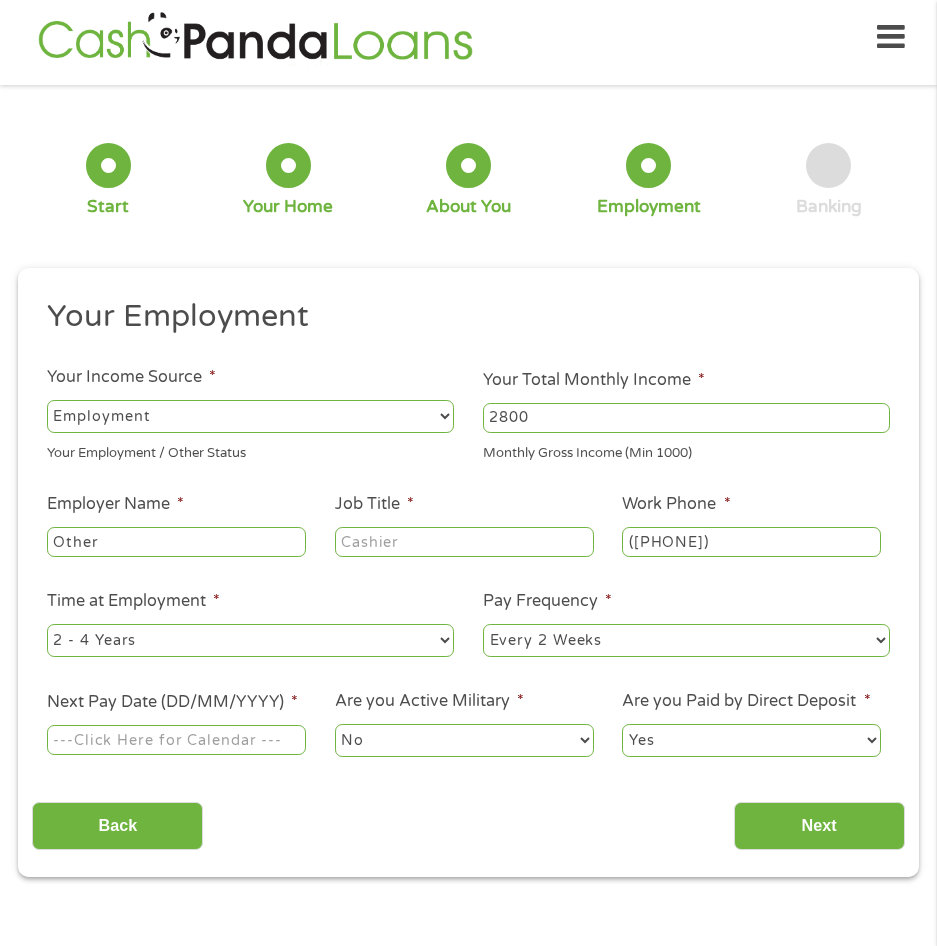 click on "Other" at bounding box center [176, 542] 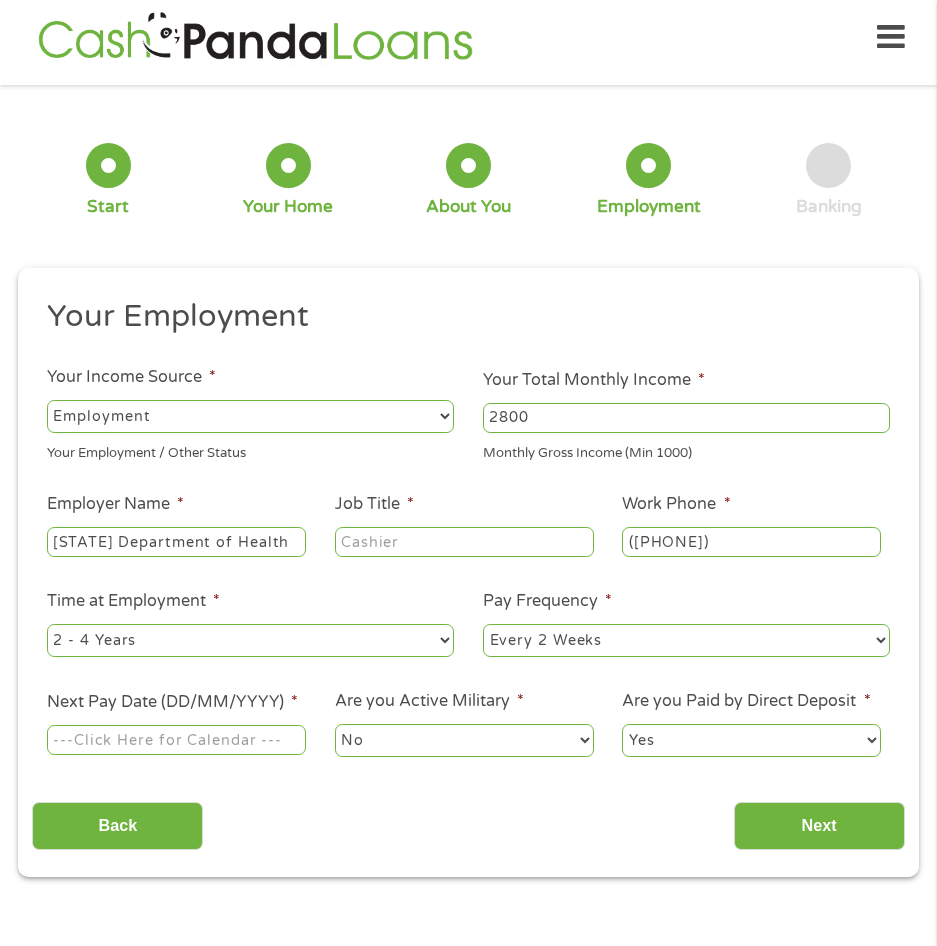 type on "[STATE] Department of Health" 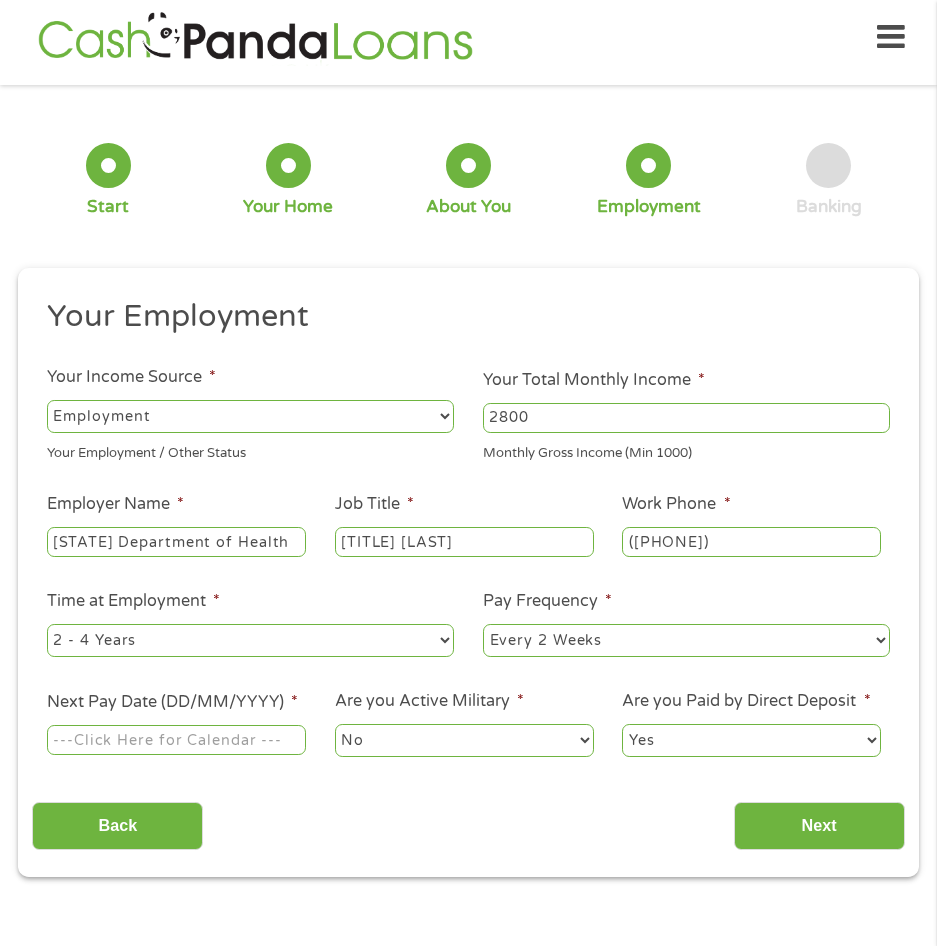 type on "[TITLE] [LAST]" 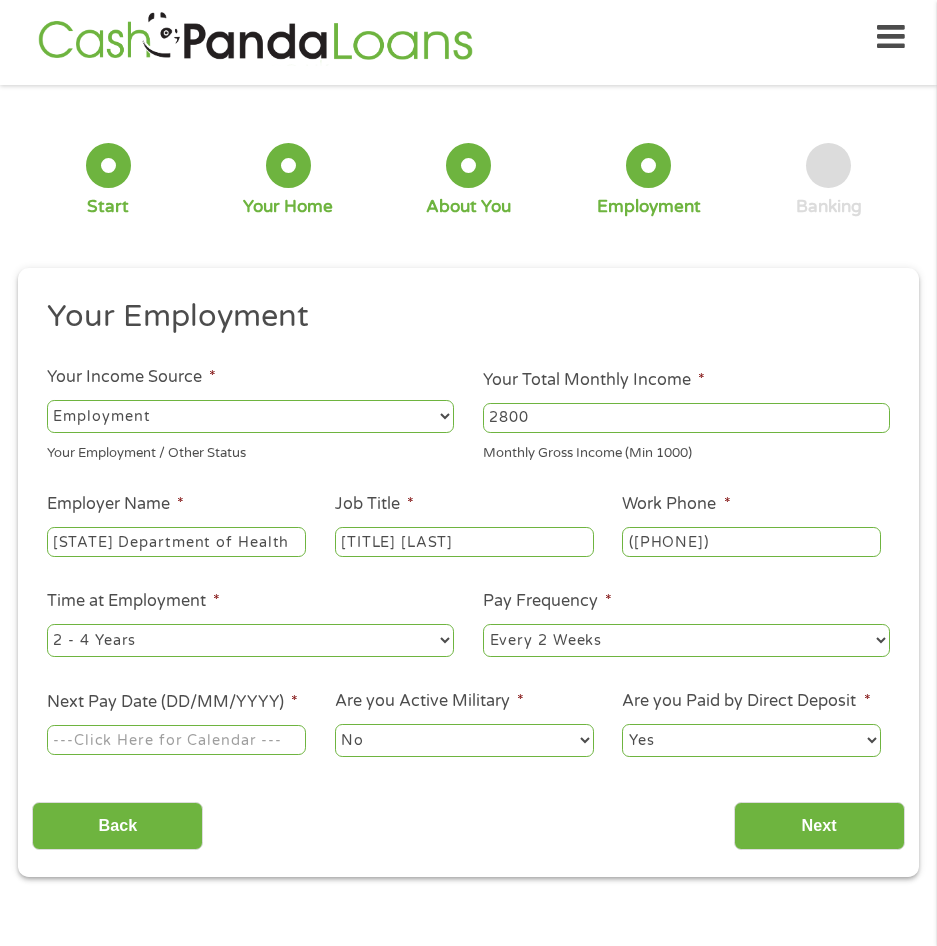 click on "--- Choose one --- 1 Year or less 1 - 2 Years 2 - 4 Years Over 4 Years" at bounding box center [250, 640] 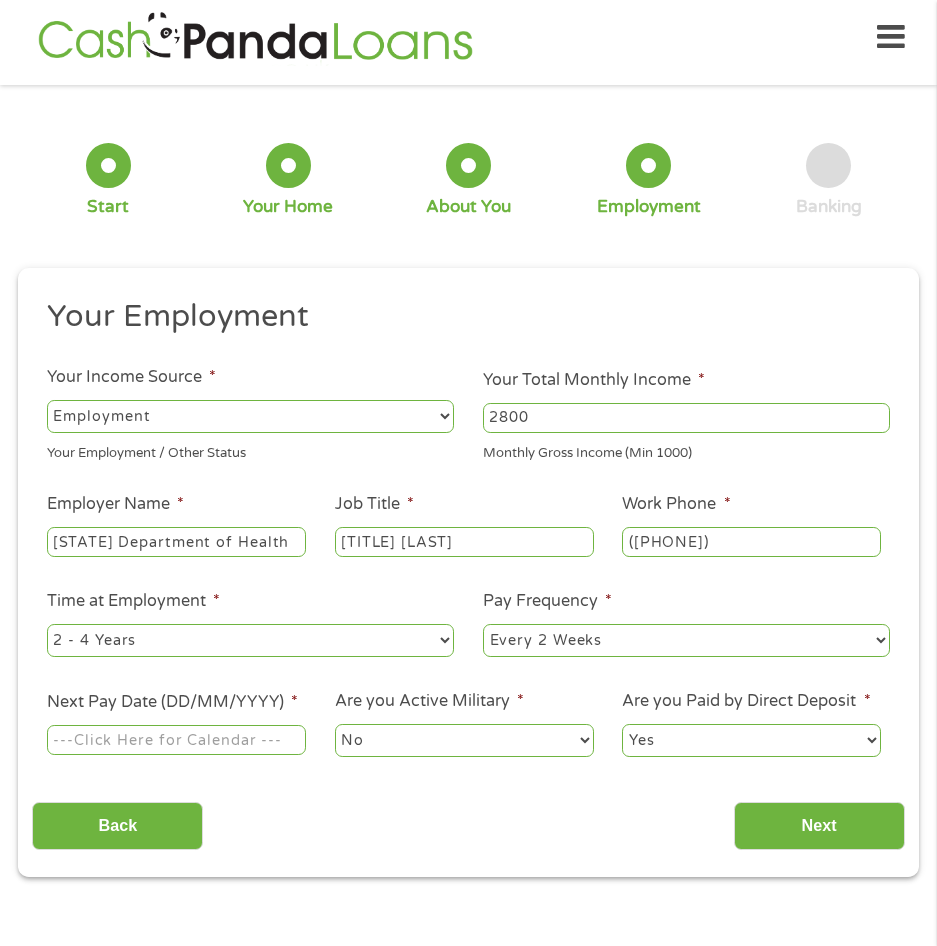 select on "60months" 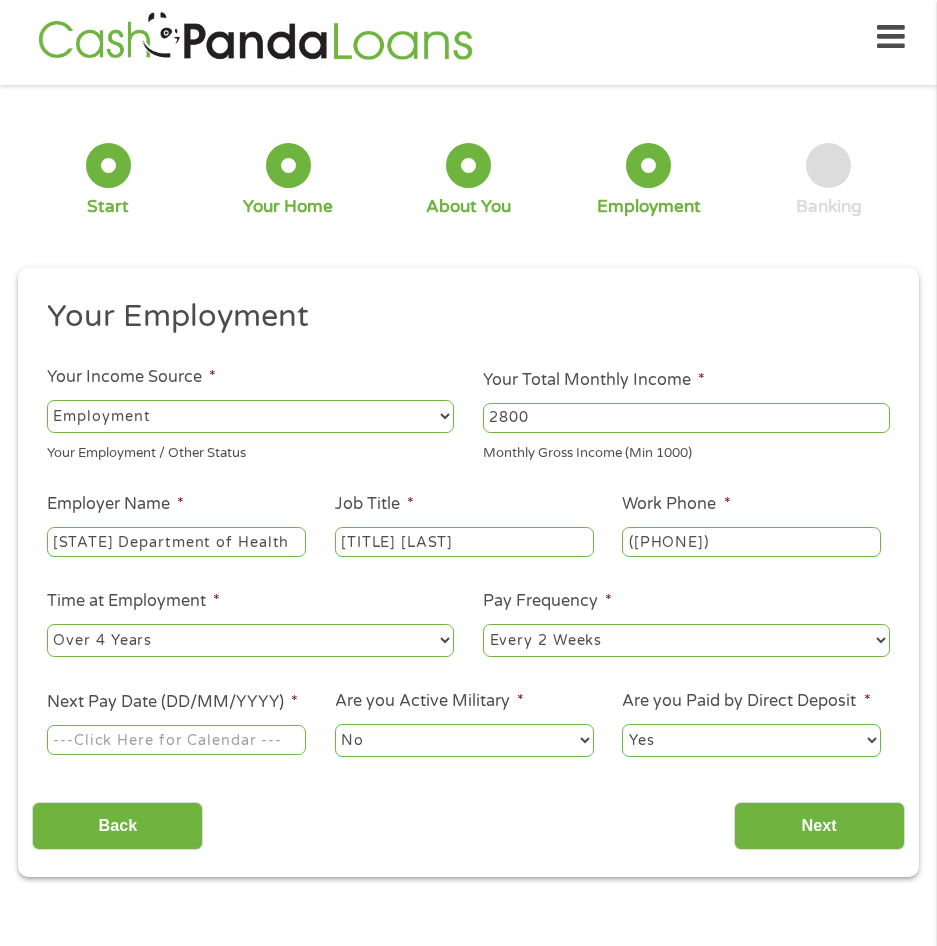 click on "--- Choose one --- 1 Year or less 1 - 2 Years 2 - 4 Years Over 4 Years" at bounding box center [250, 640] 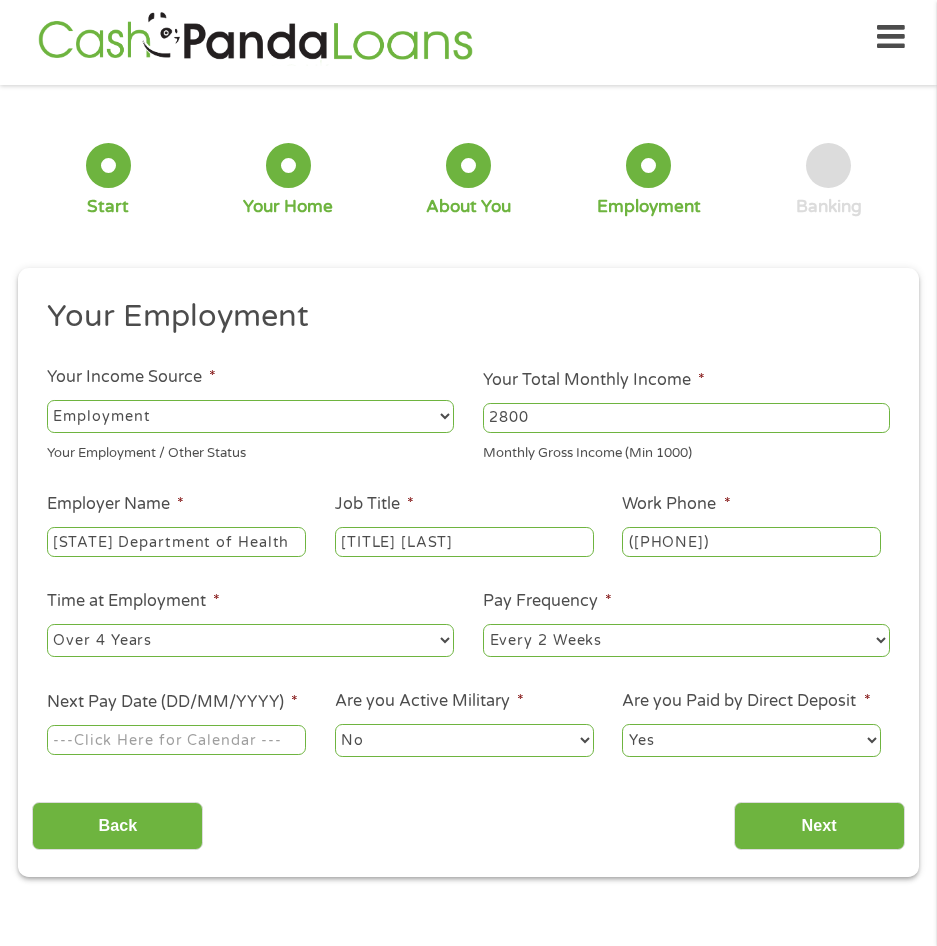 click on "--- Choose one --- Every 2 Weeks Every Week Monthly Semi-Monthly" at bounding box center [686, 640] 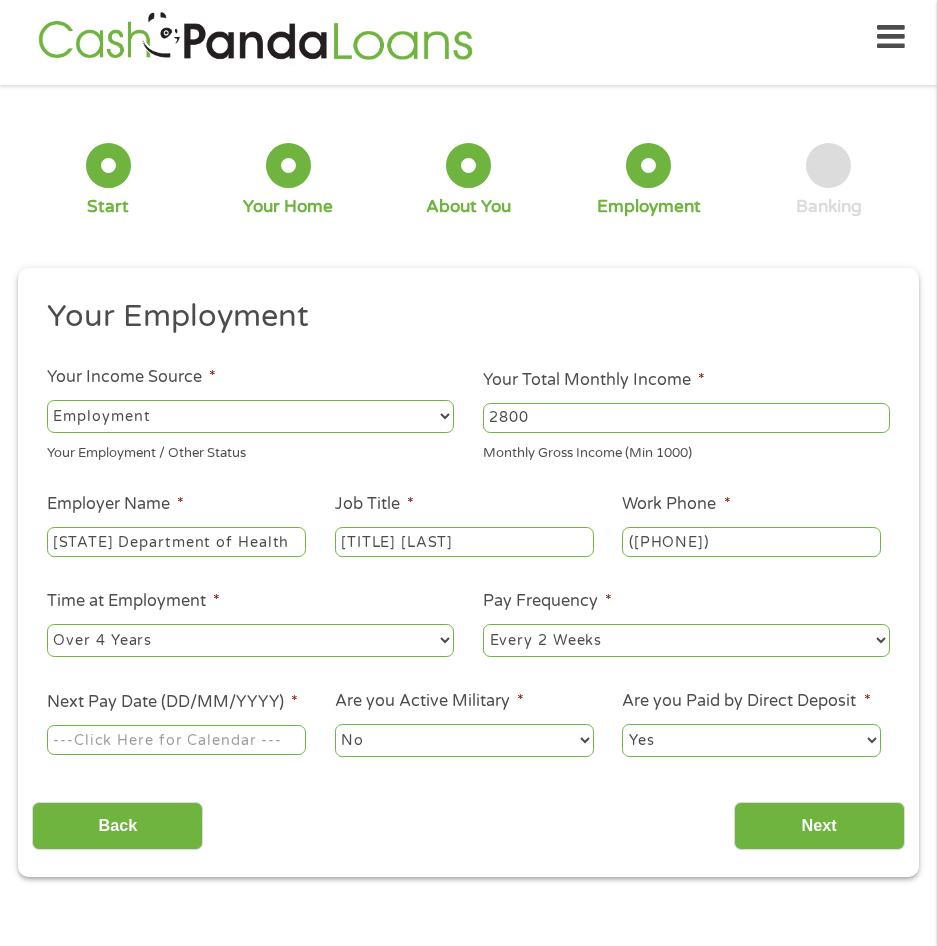select on "semimonthly" 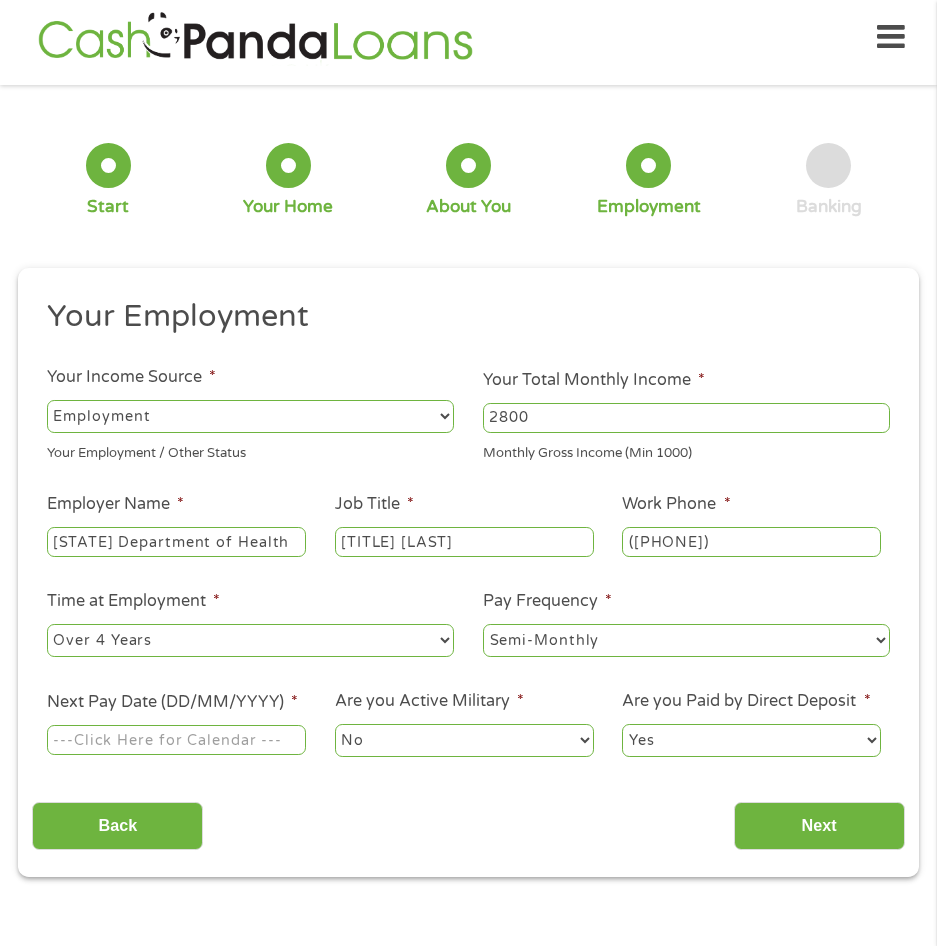 click on "--- Choose one --- Every 2 Weeks Every Week Monthly Semi-Monthly" at bounding box center (686, 640) 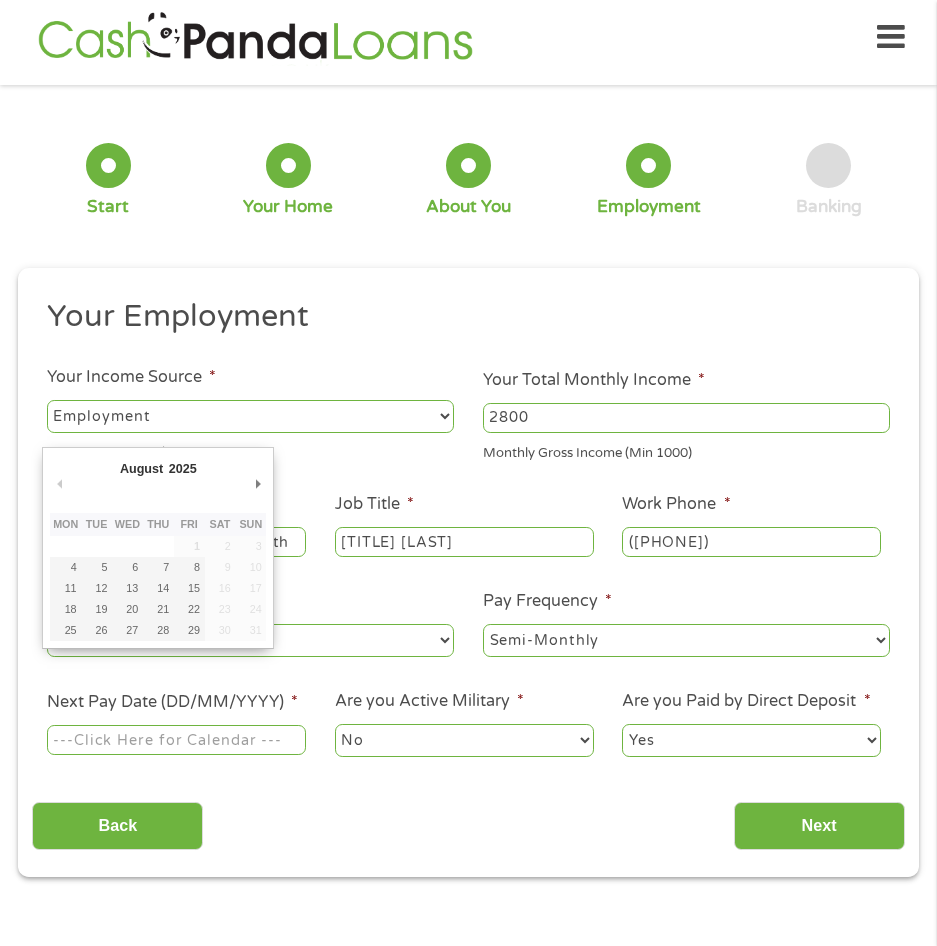 click on "Next Pay Date (DD/MM/YYYY) *" at bounding box center (176, 740) 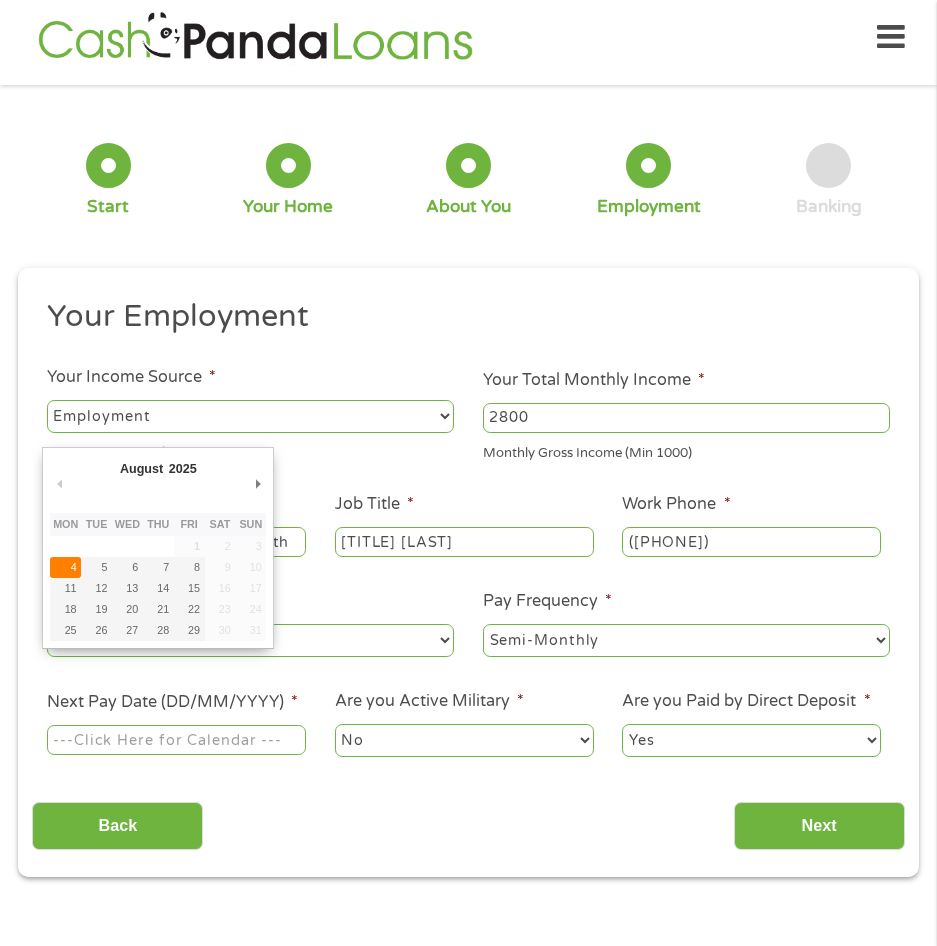 type on "04/08/2025" 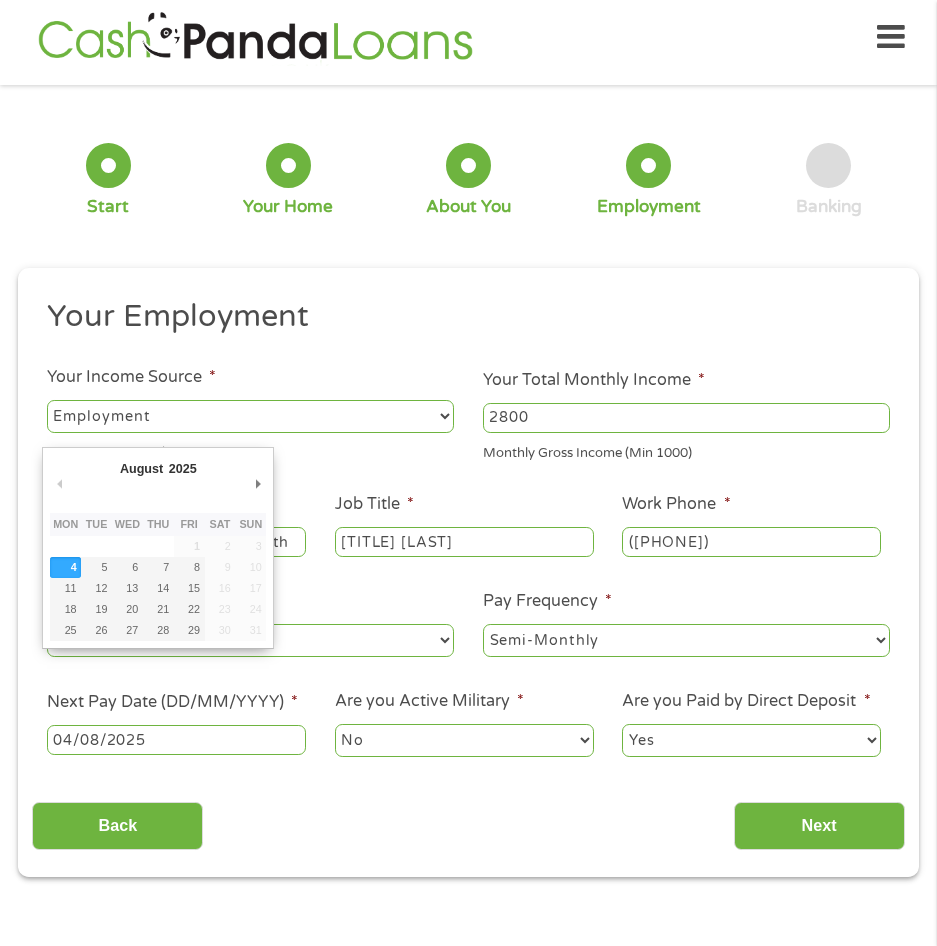 click on "04/08/2025" at bounding box center [176, 740] 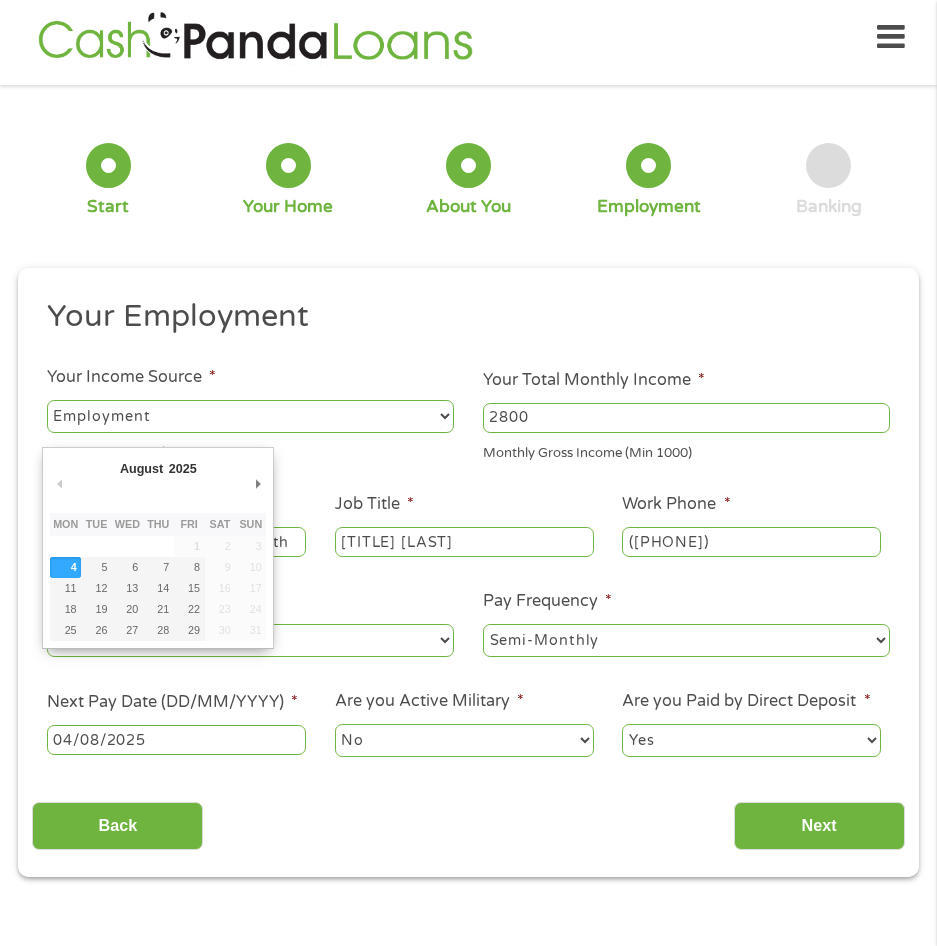 drag, startPoint x: 170, startPoint y: 740, endPoint x: 8, endPoint y: 725, distance: 162.69296 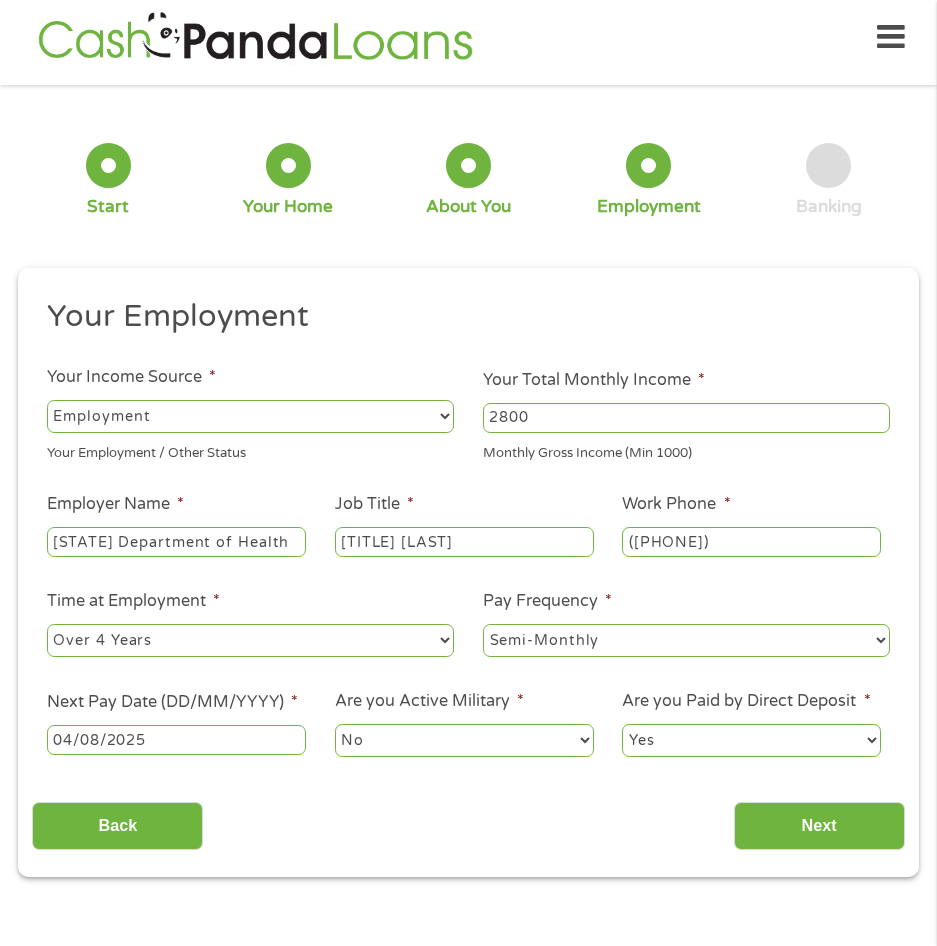 drag, startPoint x: 8, startPoint y: 725, endPoint x: 155, endPoint y: 740, distance: 147.76332 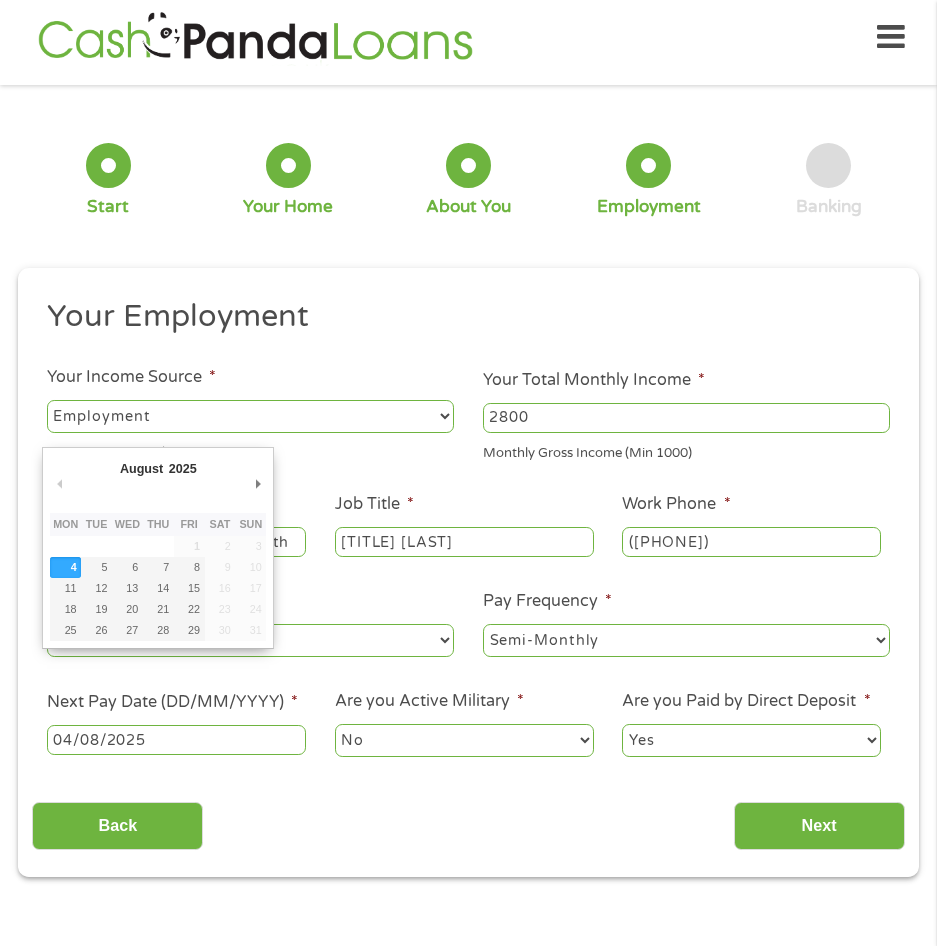 click on "04/08/2025" at bounding box center (176, 740) 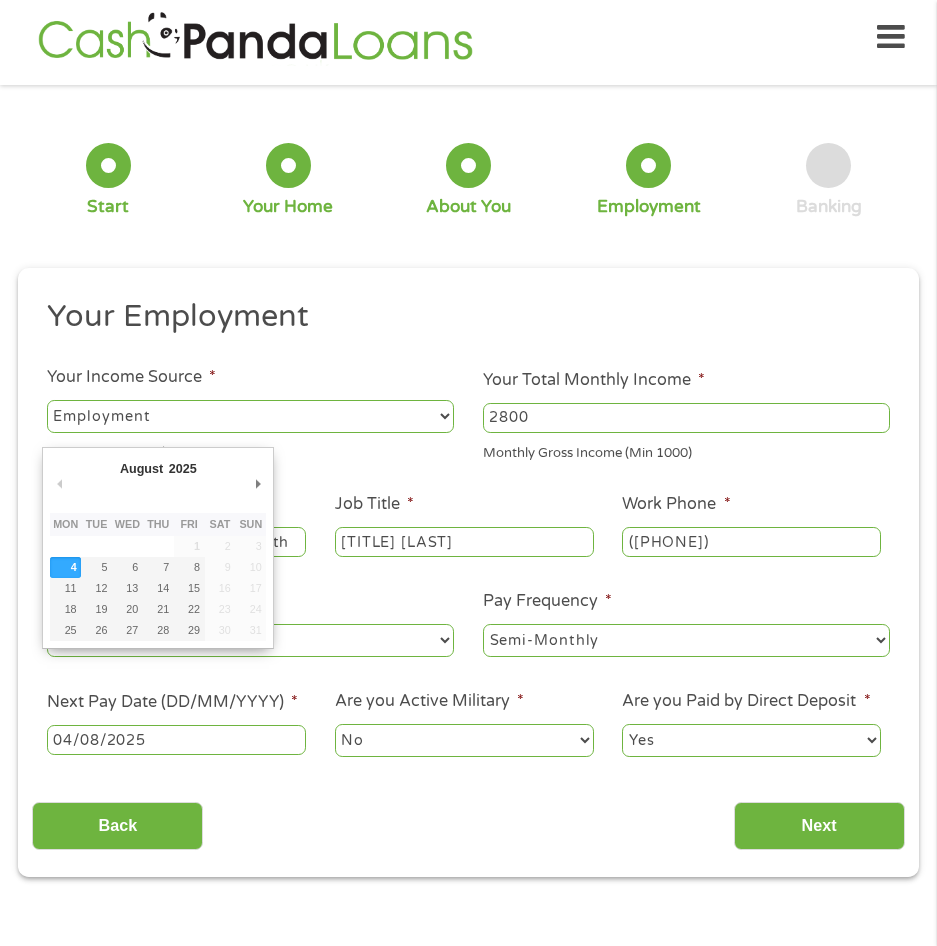 click on "04/08/2025" at bounding box center (176, 740) 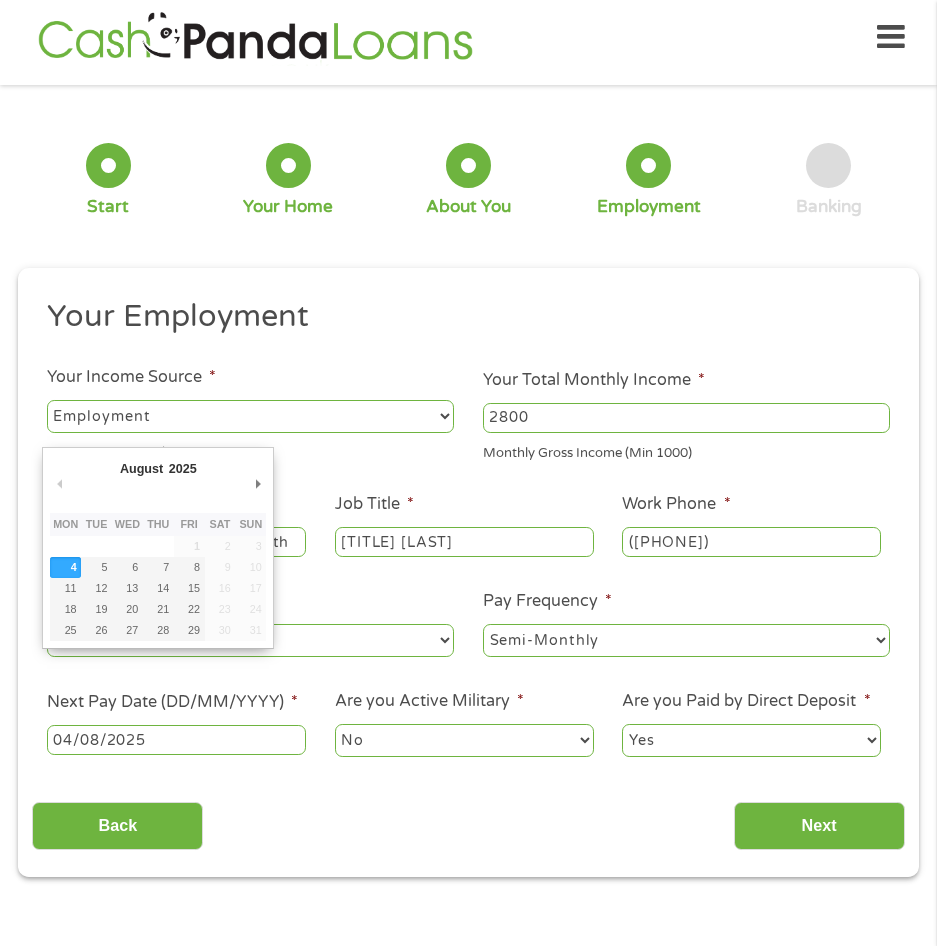drag, startPoint x: 148, startPoint y: 737, endPoint x: 35, endPoint y: 734, distance: 113.03982 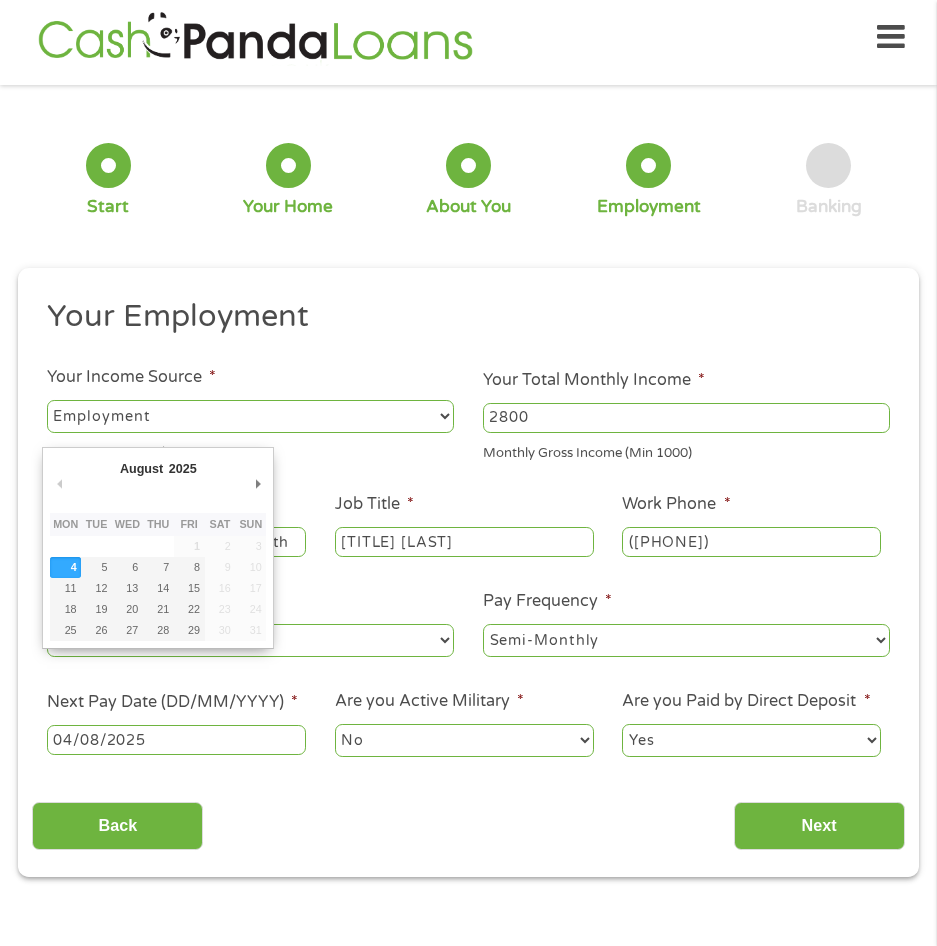 click on "Next Pay Date (DD/MM/YYYY) * [DATE]" at bounding box center (176, 724) 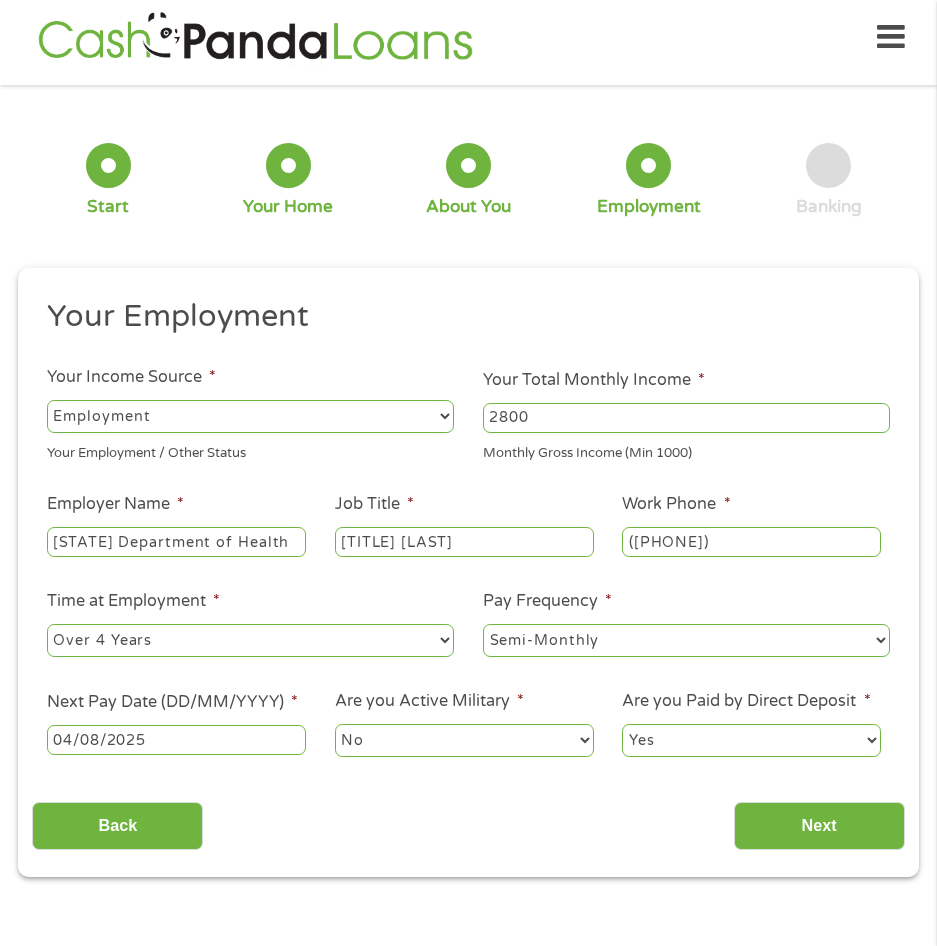 drag, startPoint x: 35, startPoint y: 734, endPoint x: 183, endPoint y: 701, distance: 151.63443 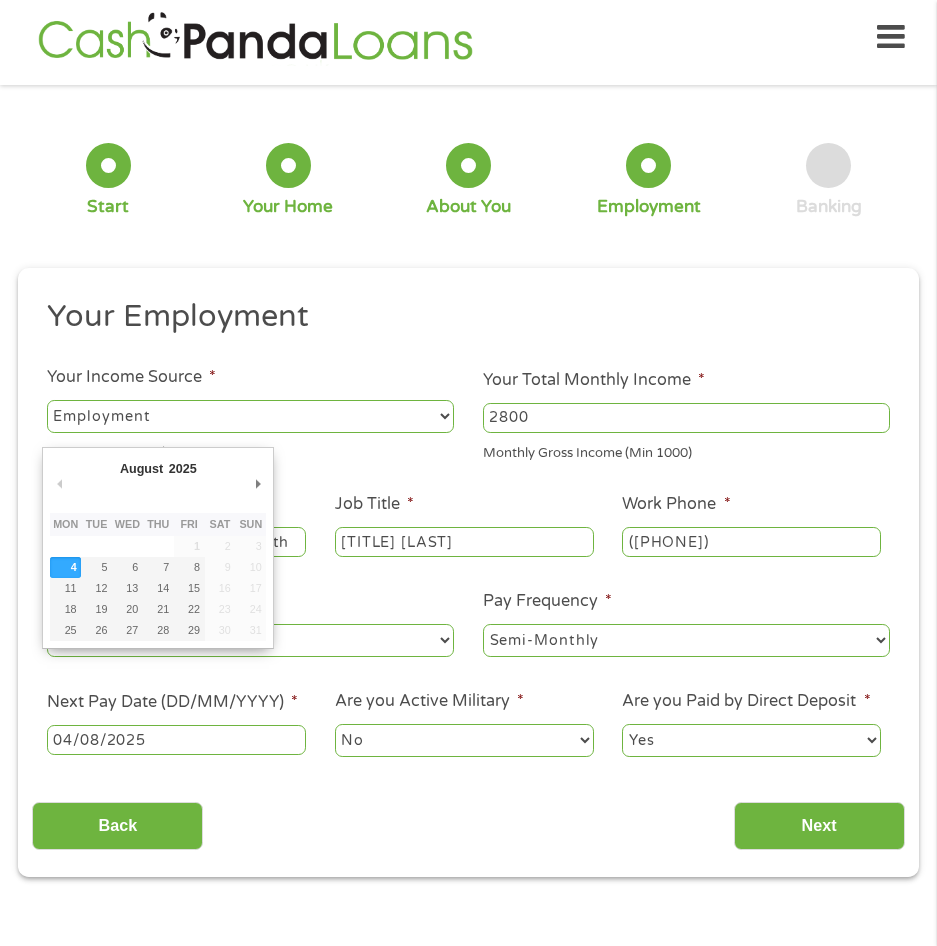 click on "04/08/2025" at bounding box center [176, 740] 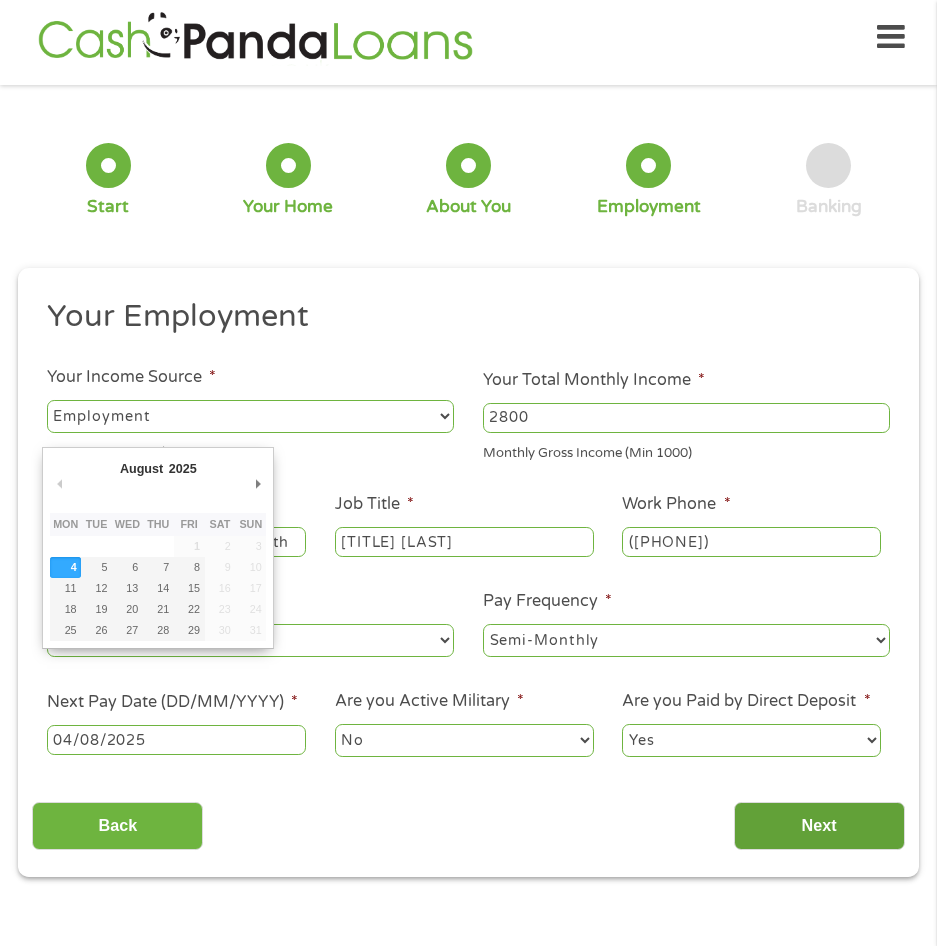 click on "Next" at bounding box center (819, 826) 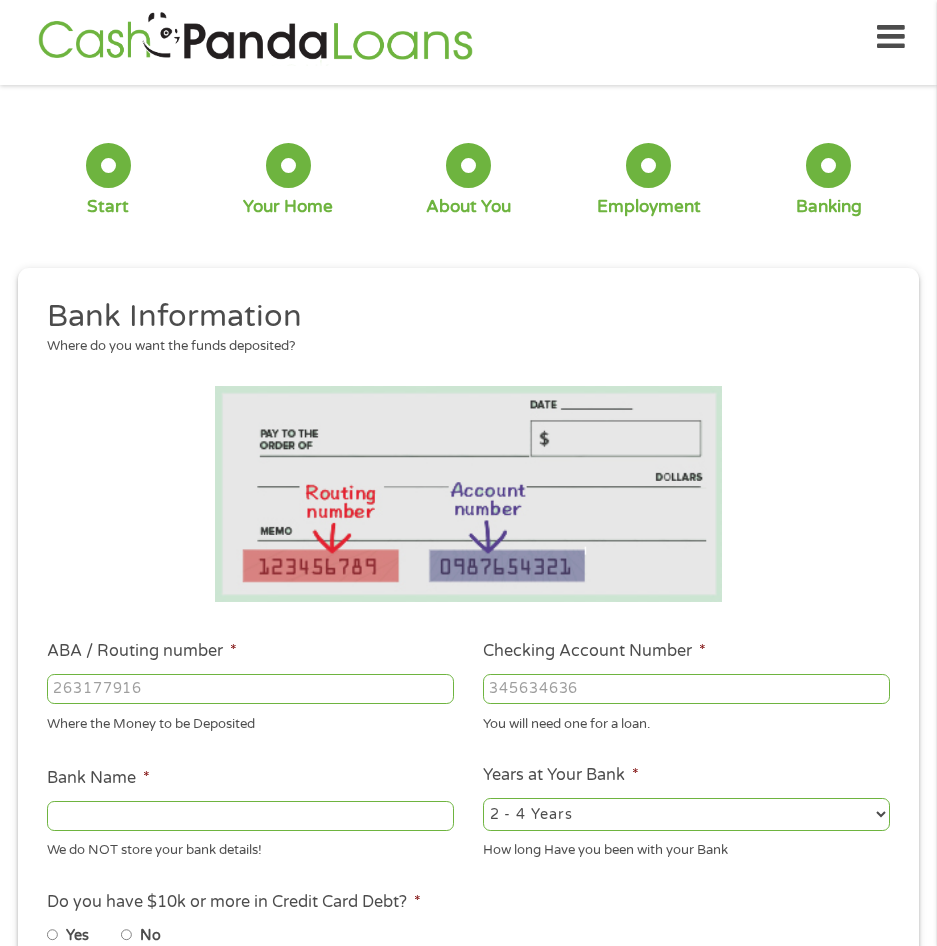 scroll, scrollTop: 8, scrollLeft: 8, axis: both 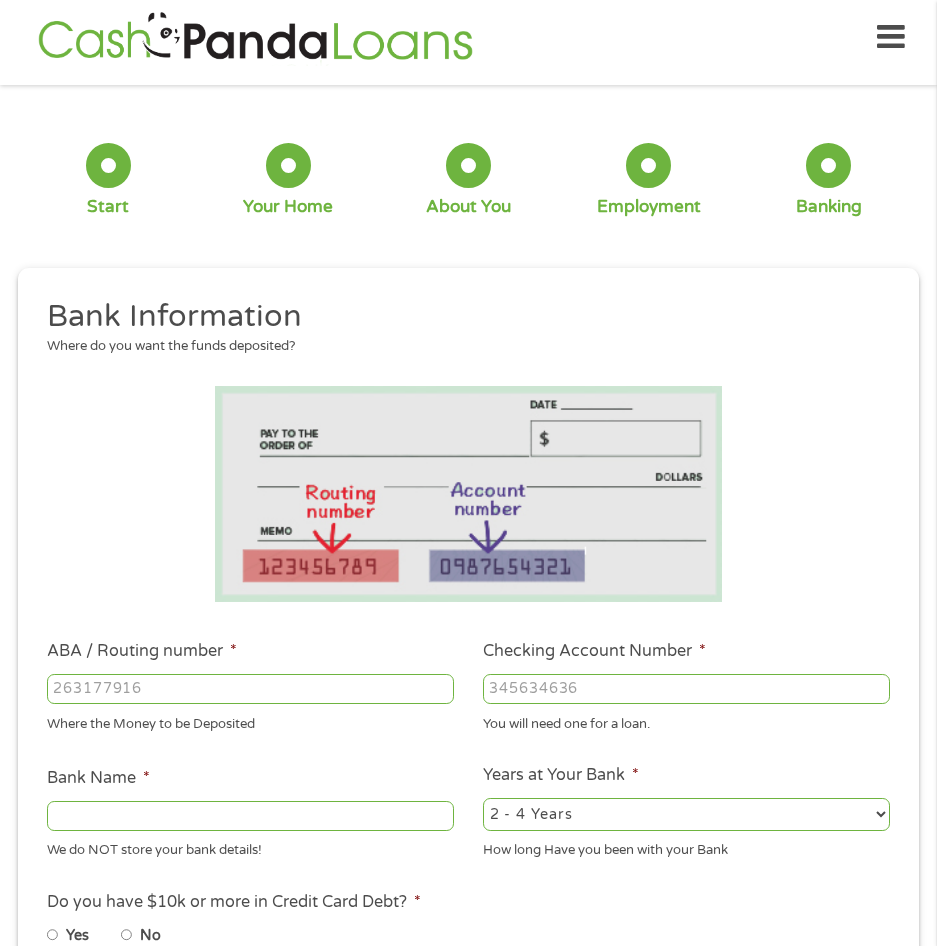 click on "ABA / Routing number *" at bounding box center [250, 689] 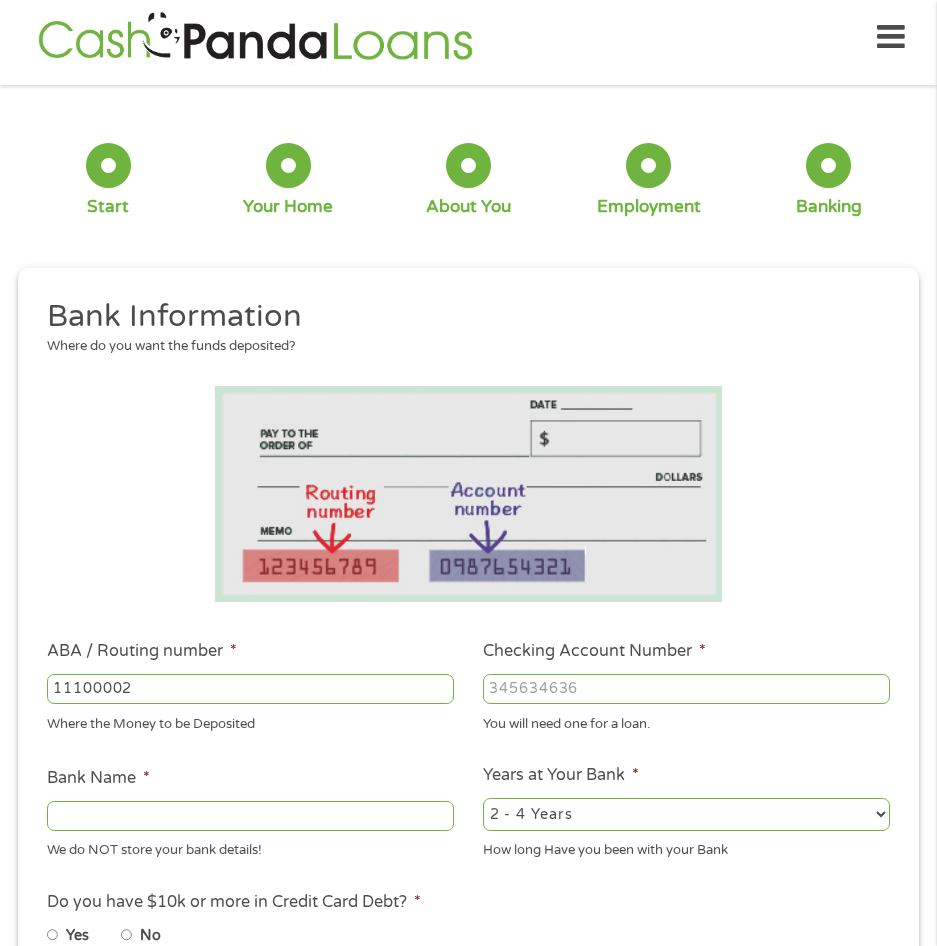 type on "111000025" 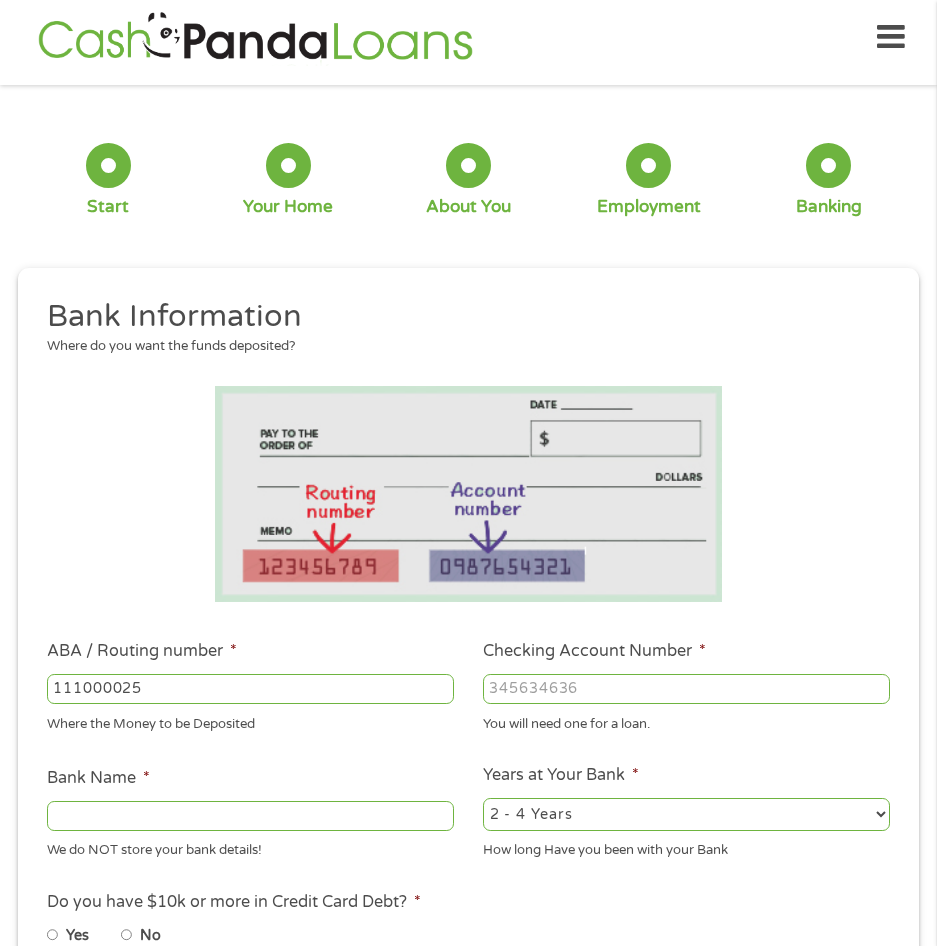 type on "BANK OF AMERICA NA" 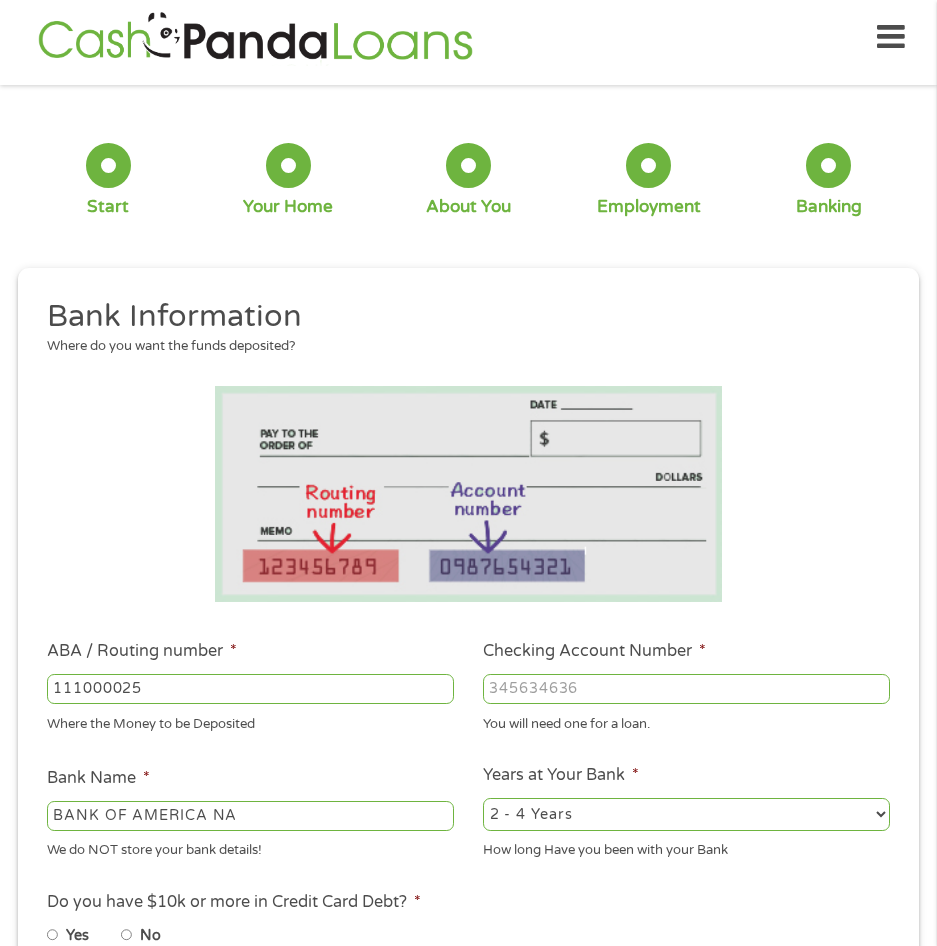 type on "111000025" 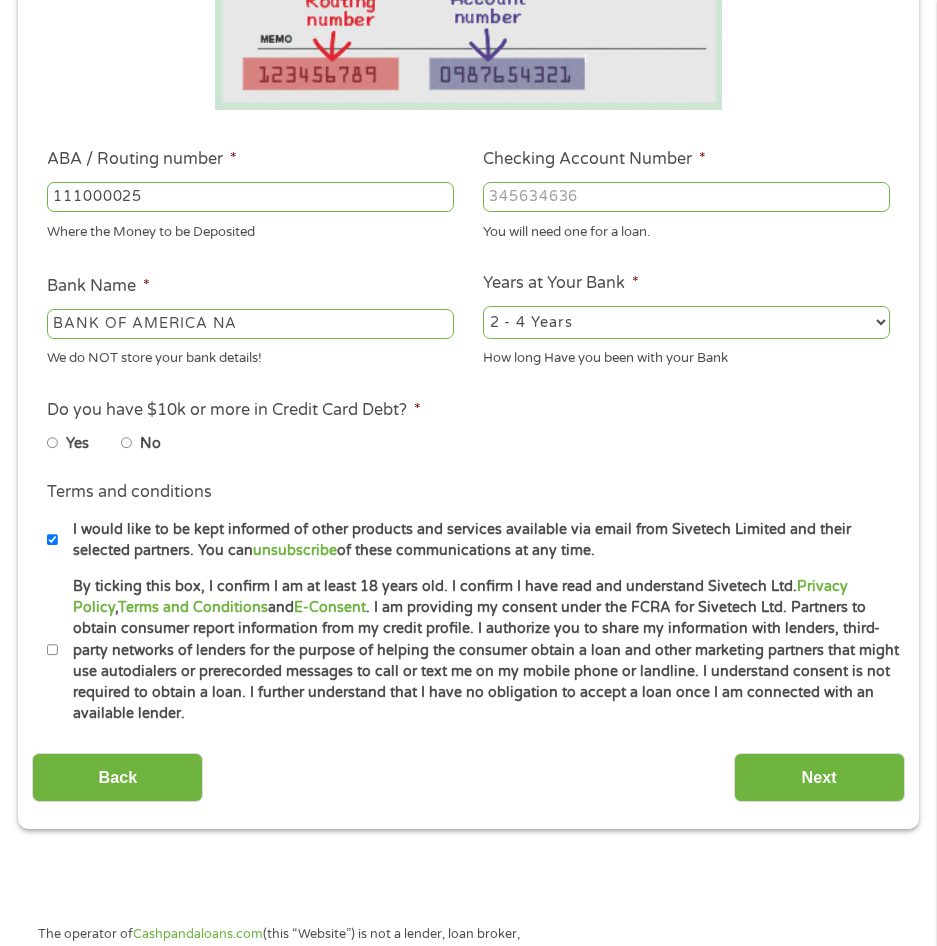scroll, scrollTop: 506, scrollLeft: 0, axis: vertical 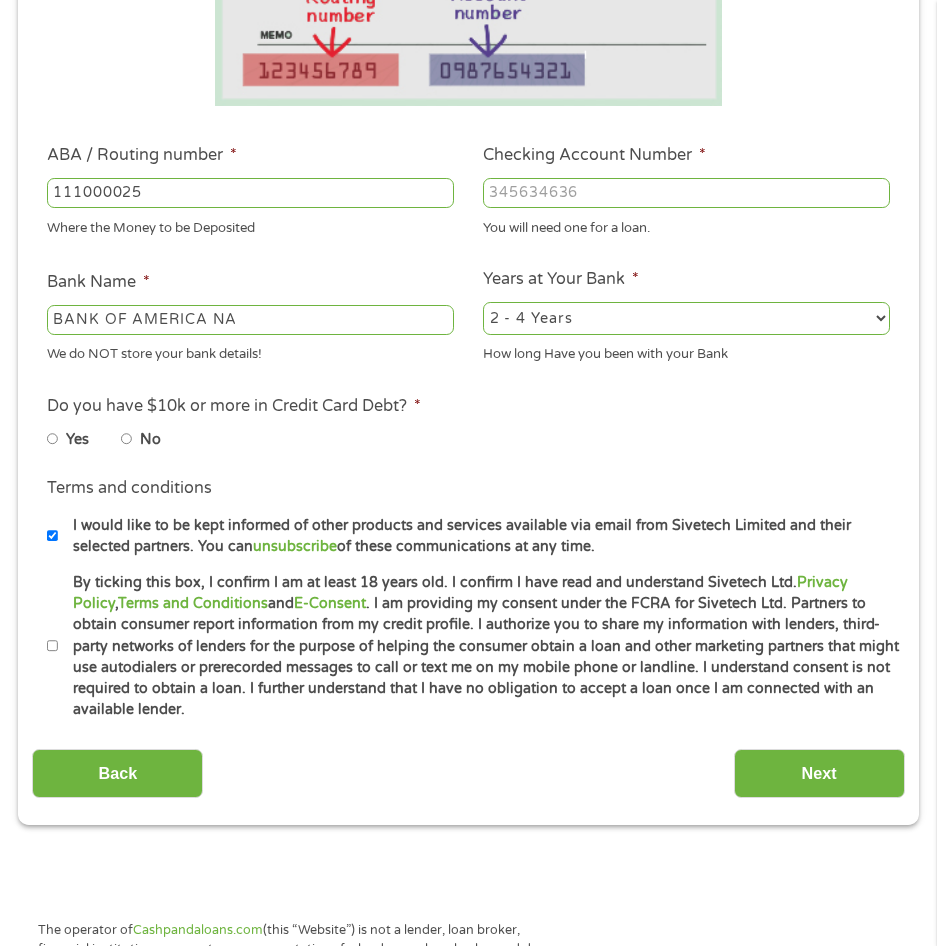 type on "[NUMBER]" 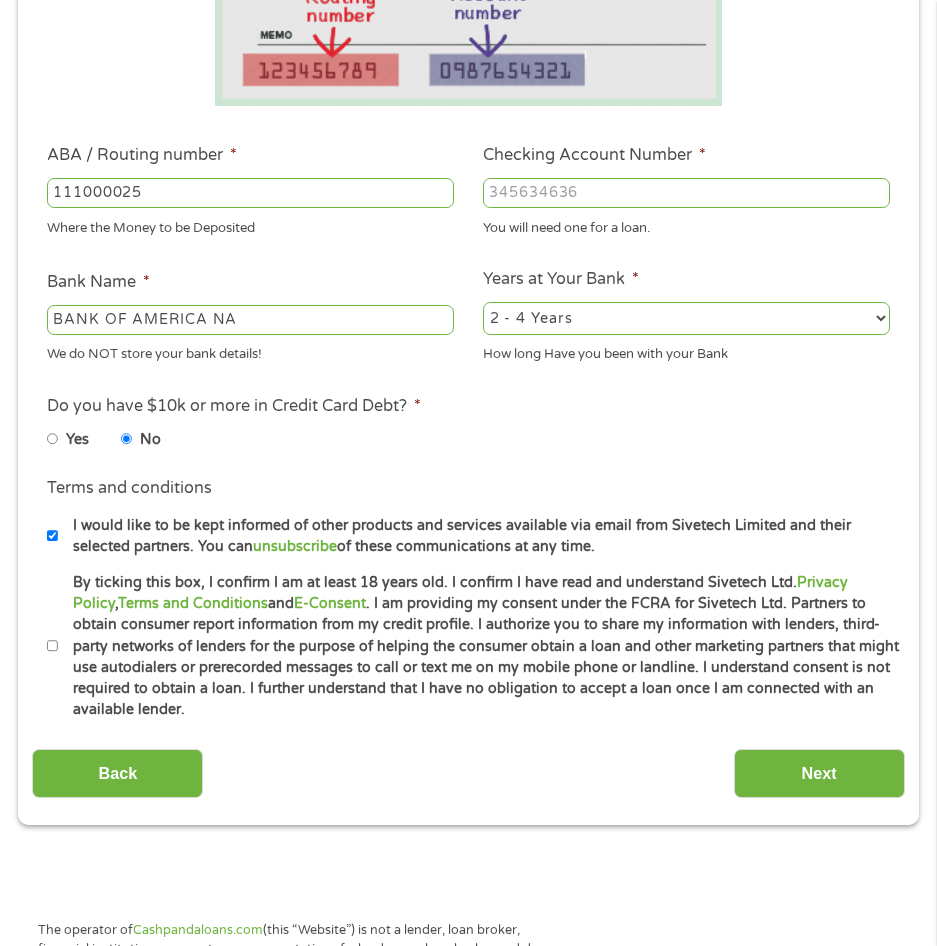 click on "By ticking this box, I confirm I am at least 18 years old. I confirm I have read and understand Sivetech Ltd.  Privacy Policy ,  Terms and Conditions  and  E-Consent . I am providing my consent under the FCRA for Sivetech Ltd. Partners to obtain consumer report information from my credit profile. I authorize you to share my information with lenders, third-party networks of lenders for the purpose of helping the consumer obtain a loan and other marketing partners that might use autodialers or prerecorded messages to call or text me on my mobile phone or landline. I understand consent is not required to obtain a loan. I further understand that I have no obligation to accept a loan once I am connected with an available lender." at bounding box center [53, 646] 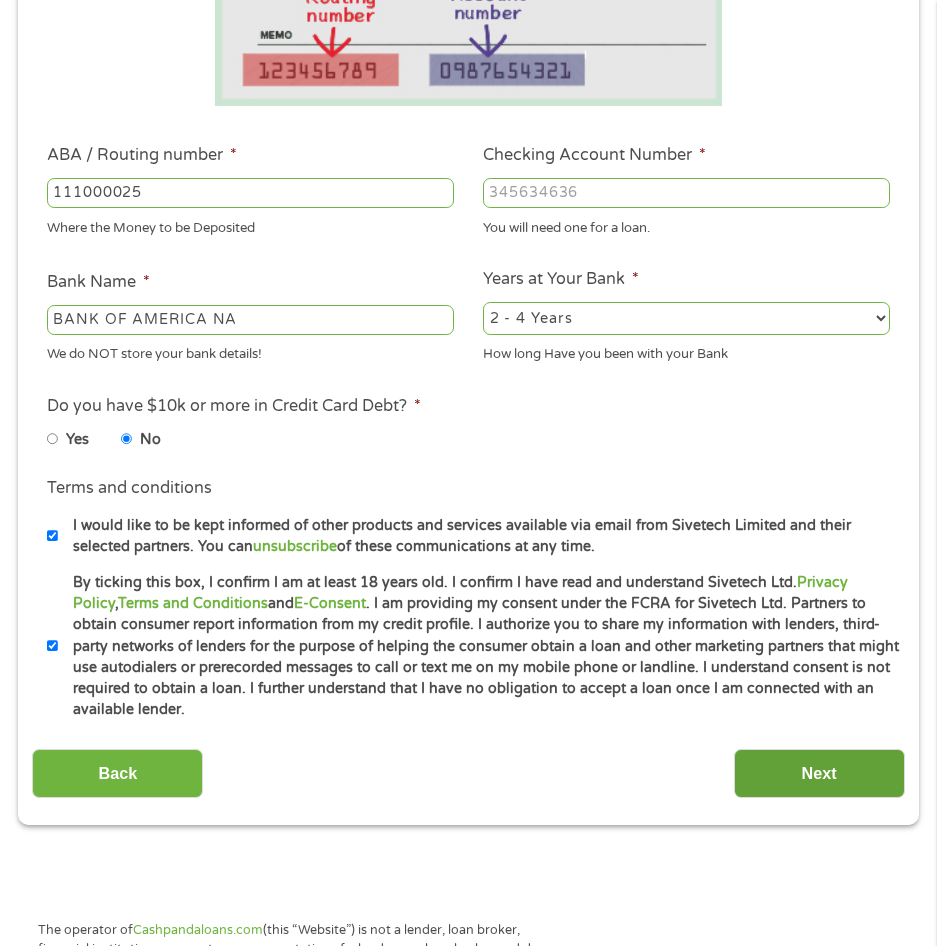 click on "Next" at bounding box center [819, 773] 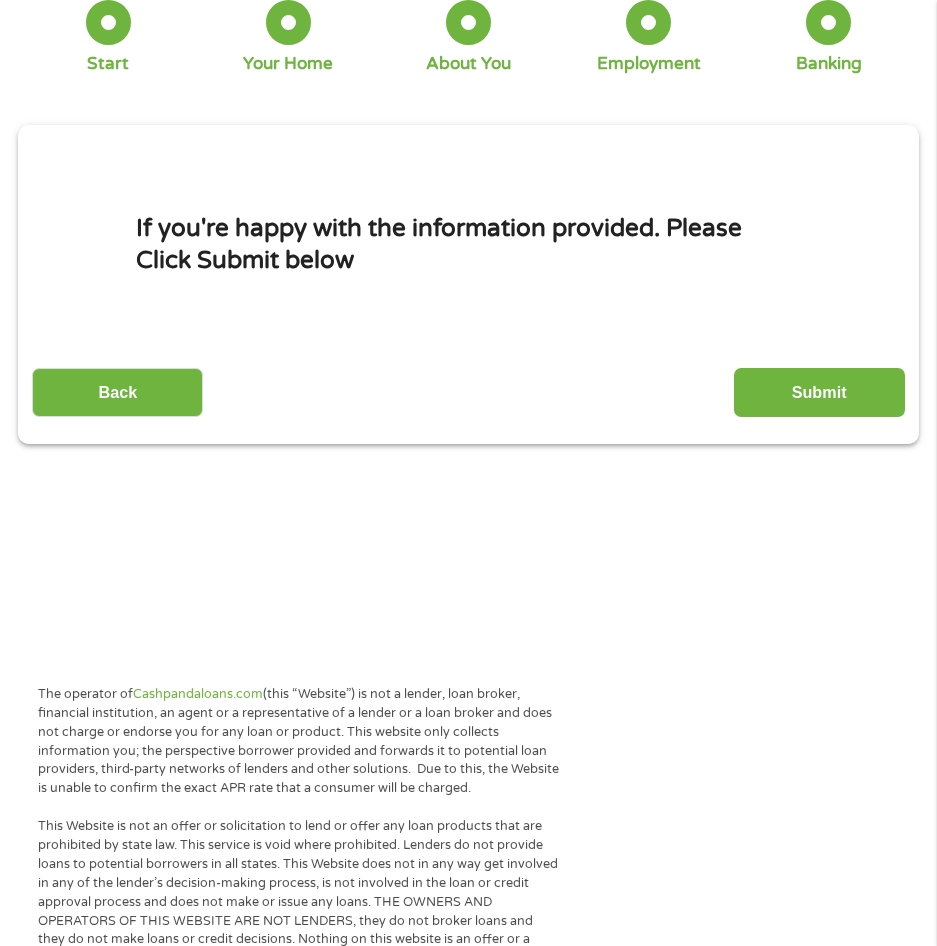 scroll, scrollTop: 10, scrollLeft: 0, axis: vertical 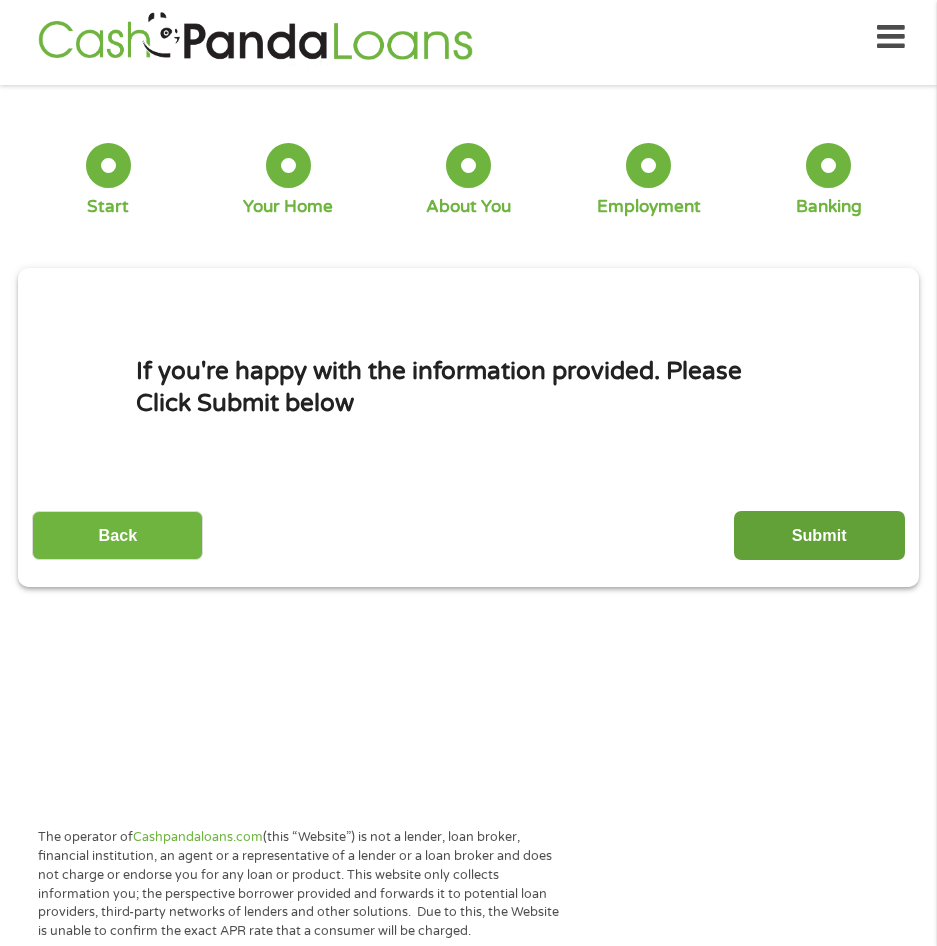 click on "Submit" at bounding box center (819, 535) 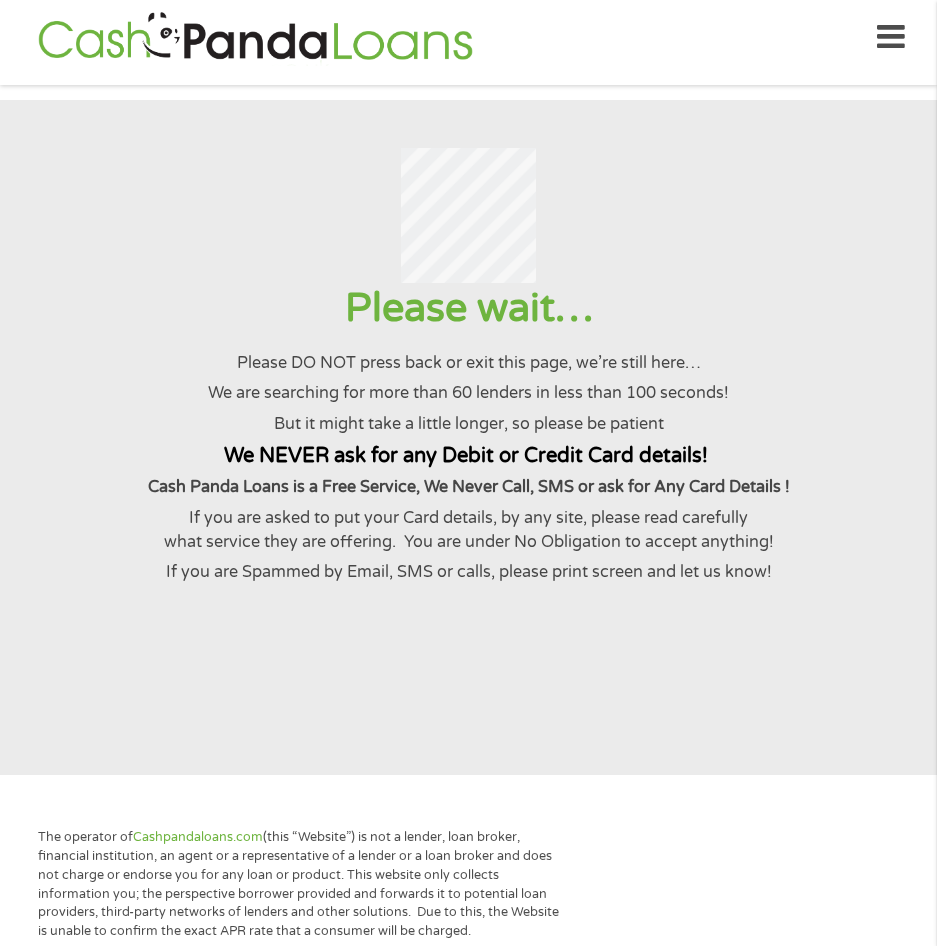 scroll, scrollTop: 0, scrollLeft: 0, axis: both 